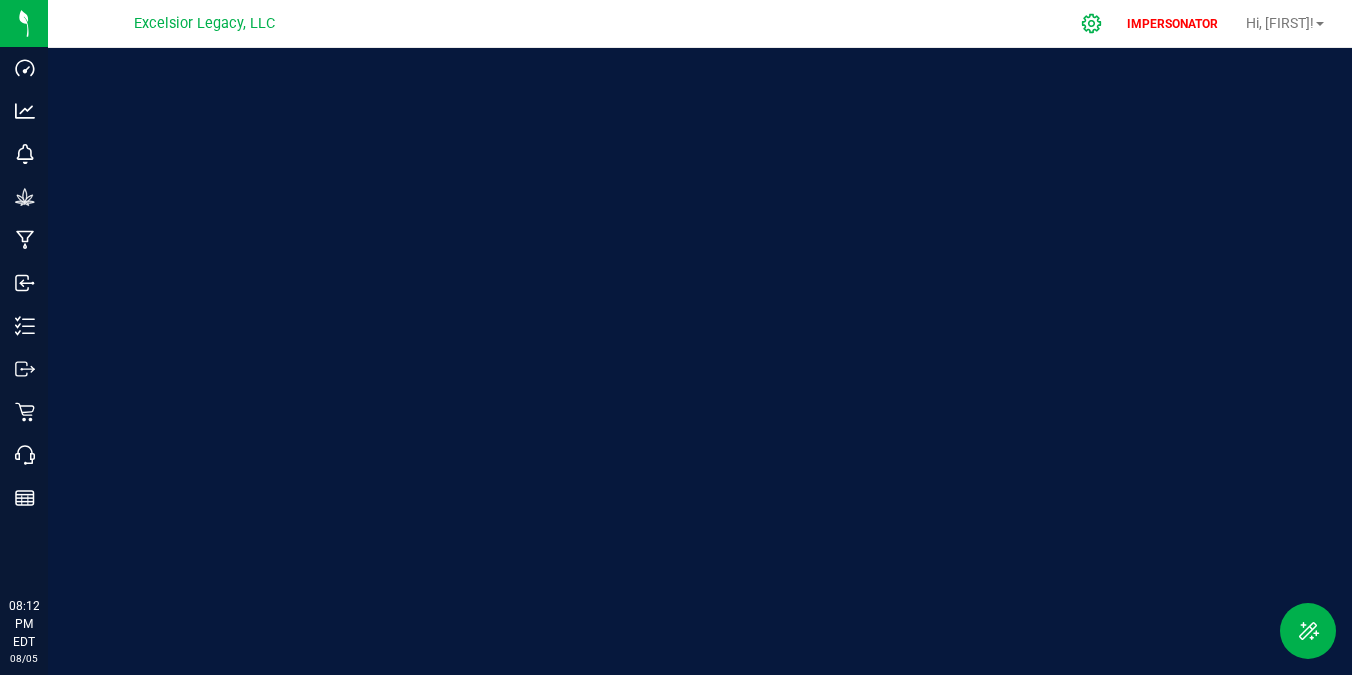 scroll, scrollTop: 0, scrollLeft: 0, axis: both 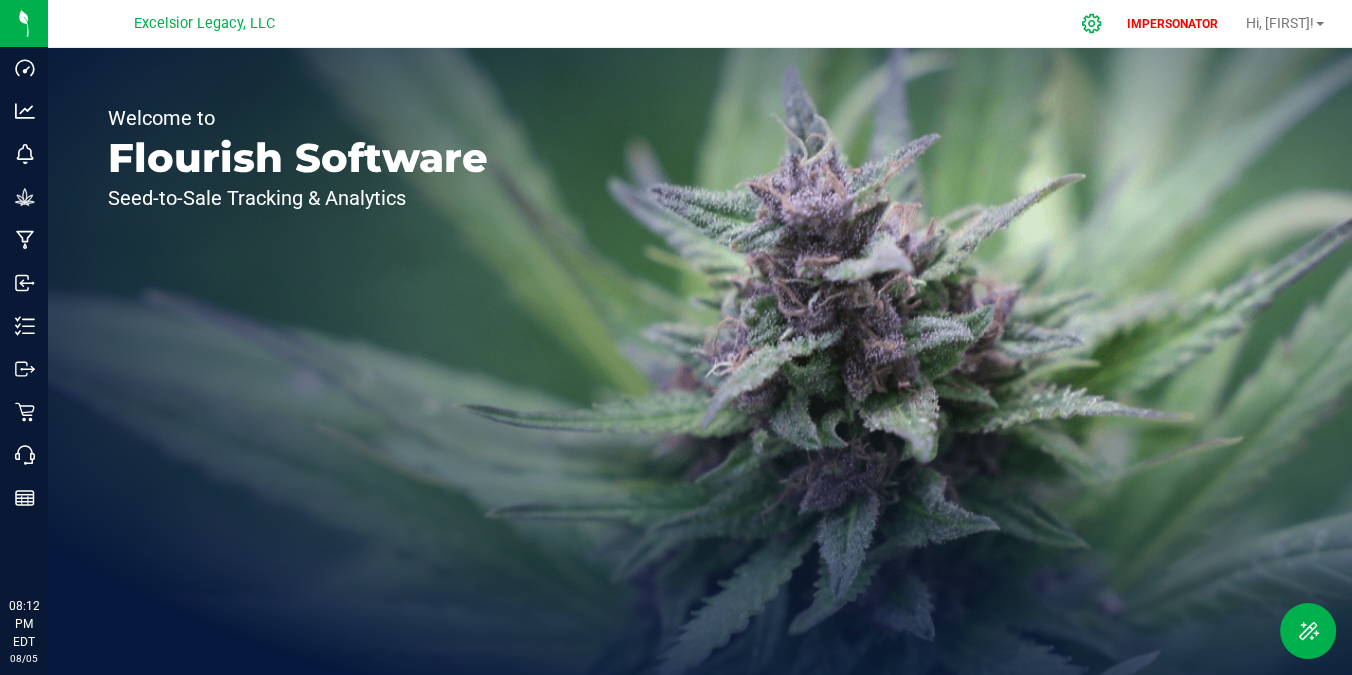 click 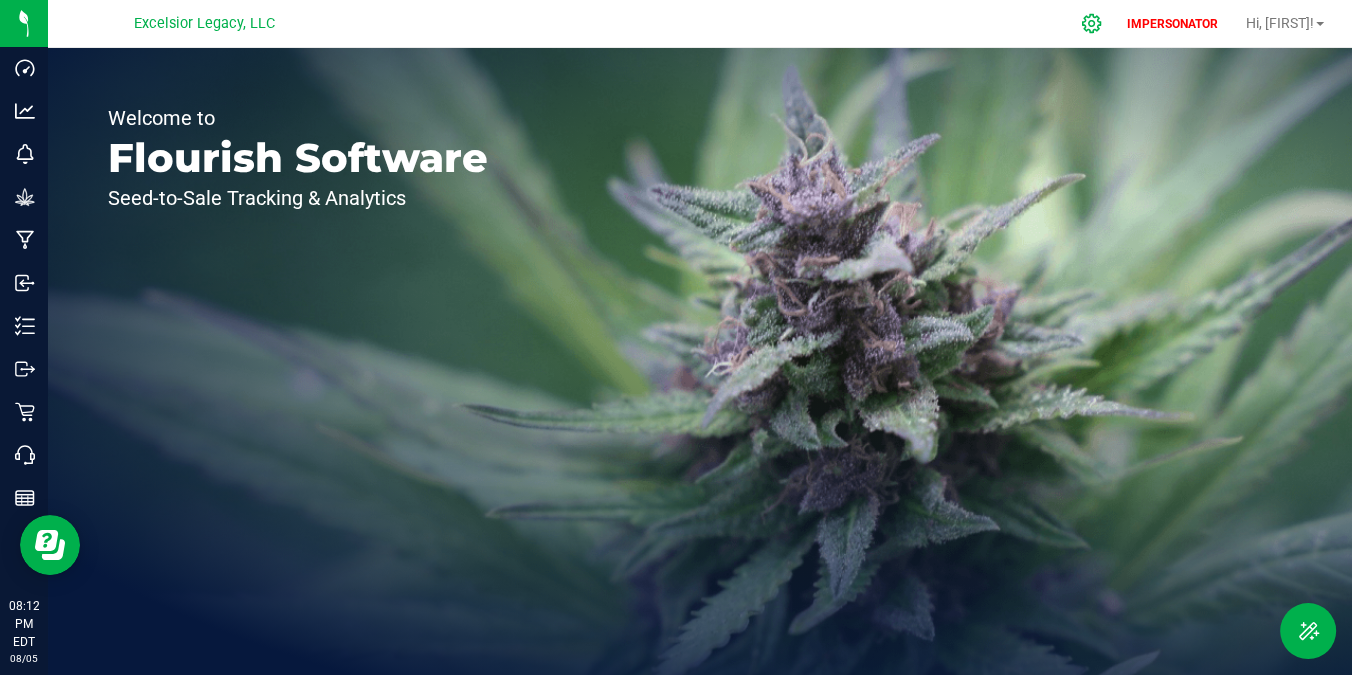 scroll, scrollTop: 0, scrollLeft: 0, axis: both 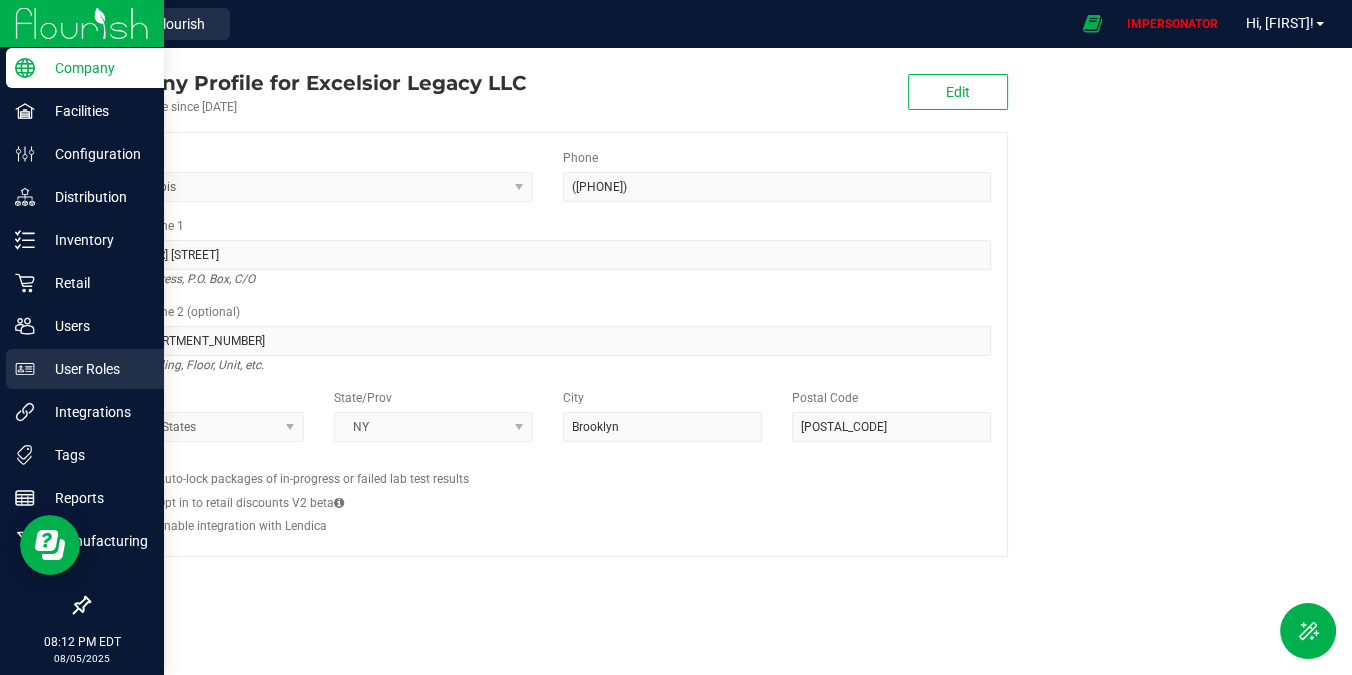 click on "User Roles" at bounding box center (95, 369) 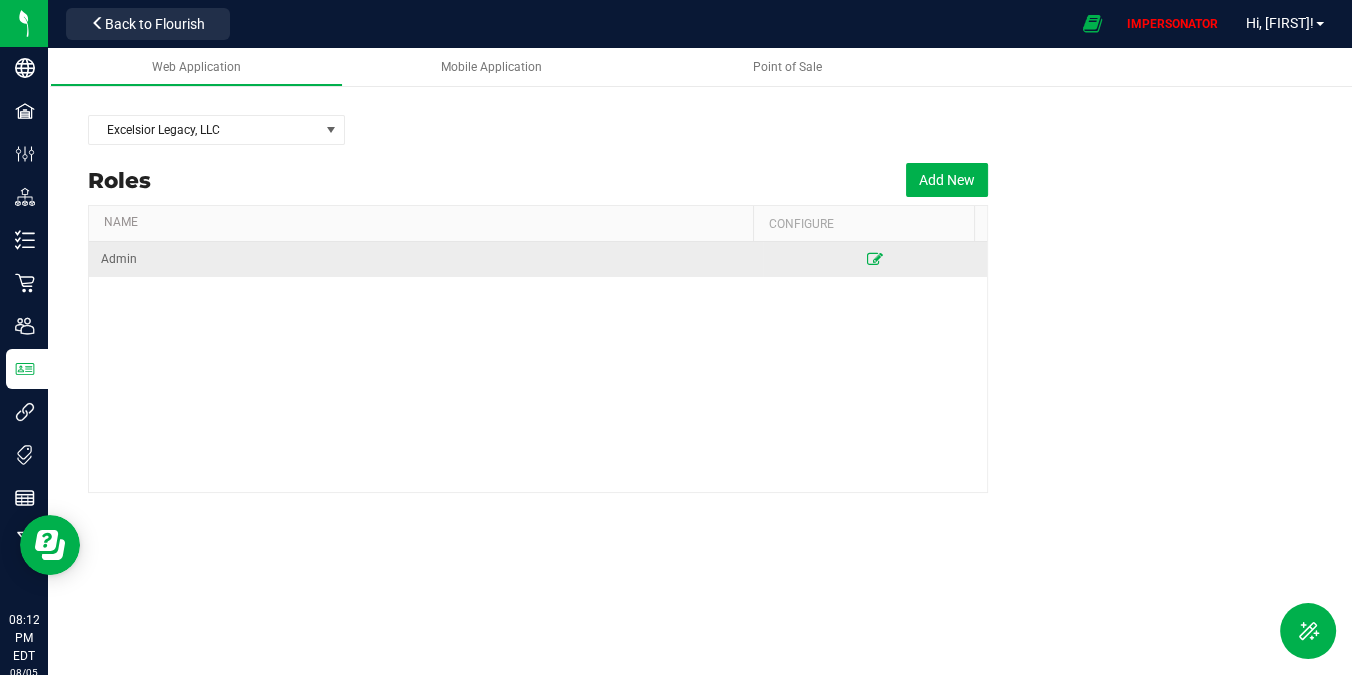 click at bounding box center (875, 259) 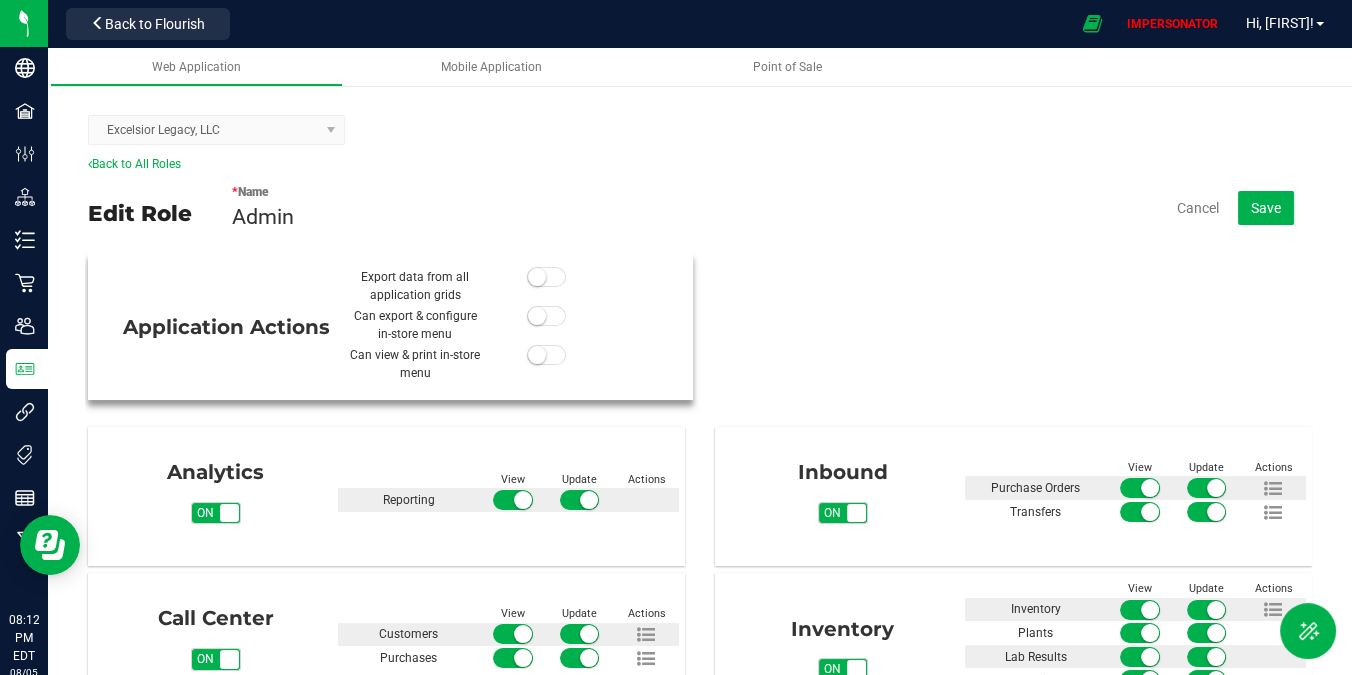 click at bounding box center (547, 277) 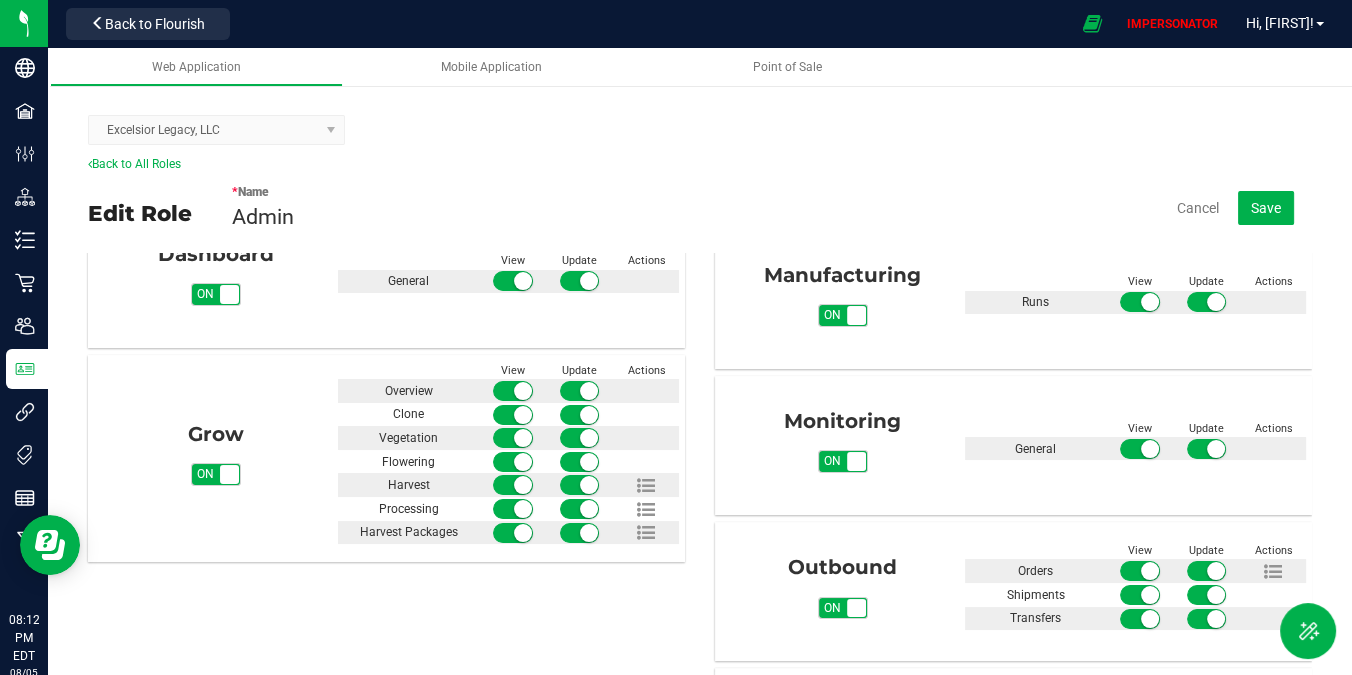 scroll, scrollTop: 523, scrollLeft: 0, axis: vertical 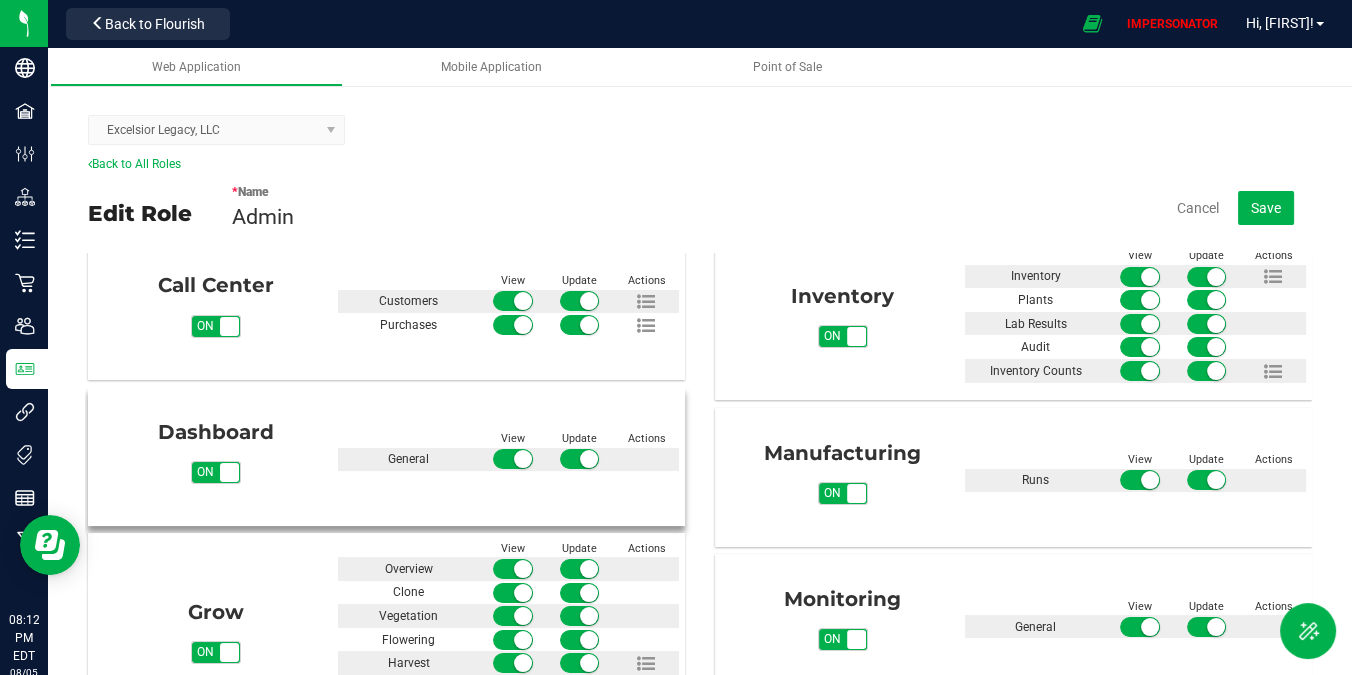click on "on  	                 off" at bounding box center (229, 472) 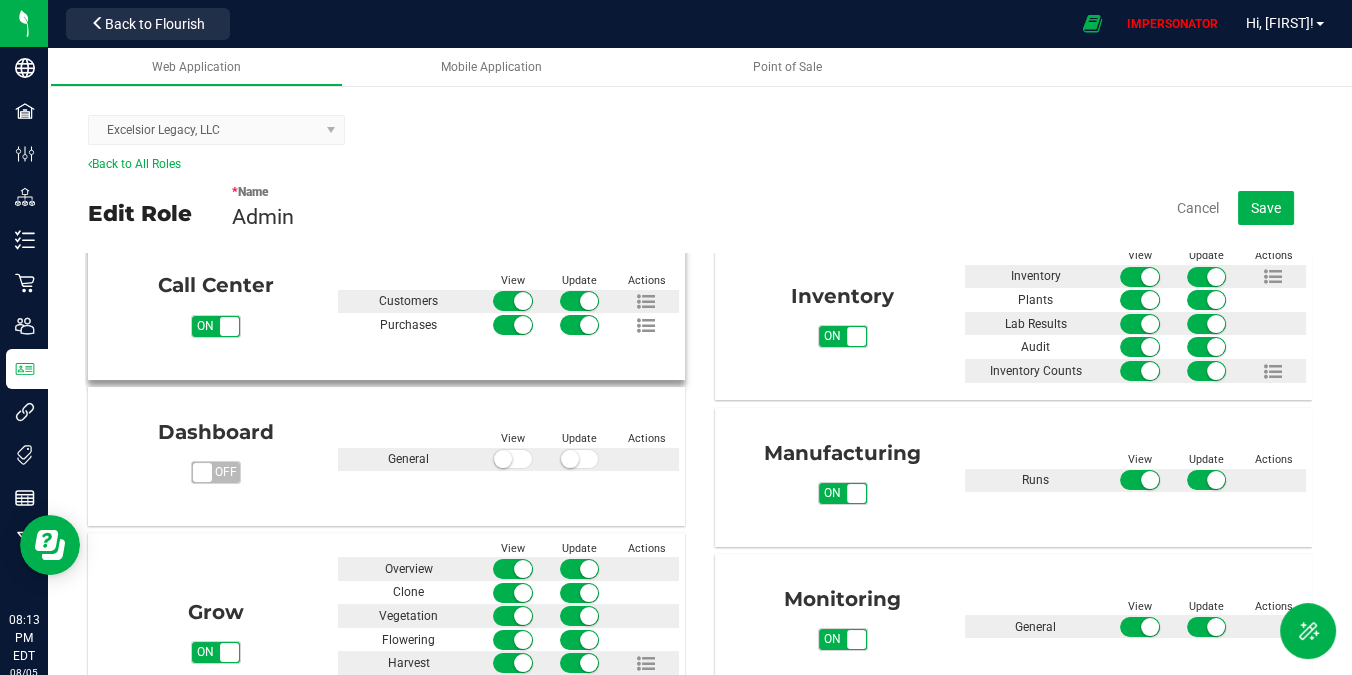 click on "on  	                 off" at bounding box center [229, 326] 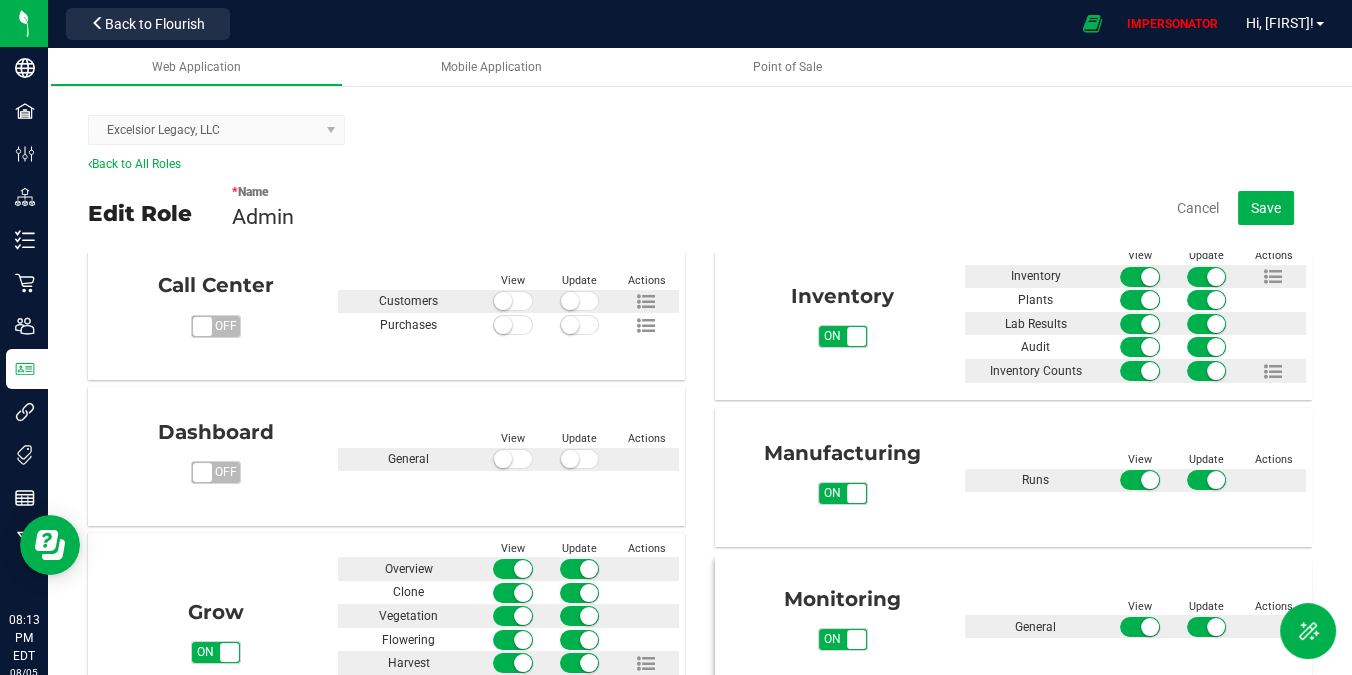 click on "Monitoring
on  	                 off
View
Update
Actions
General" at bounding box center [1013, 617] 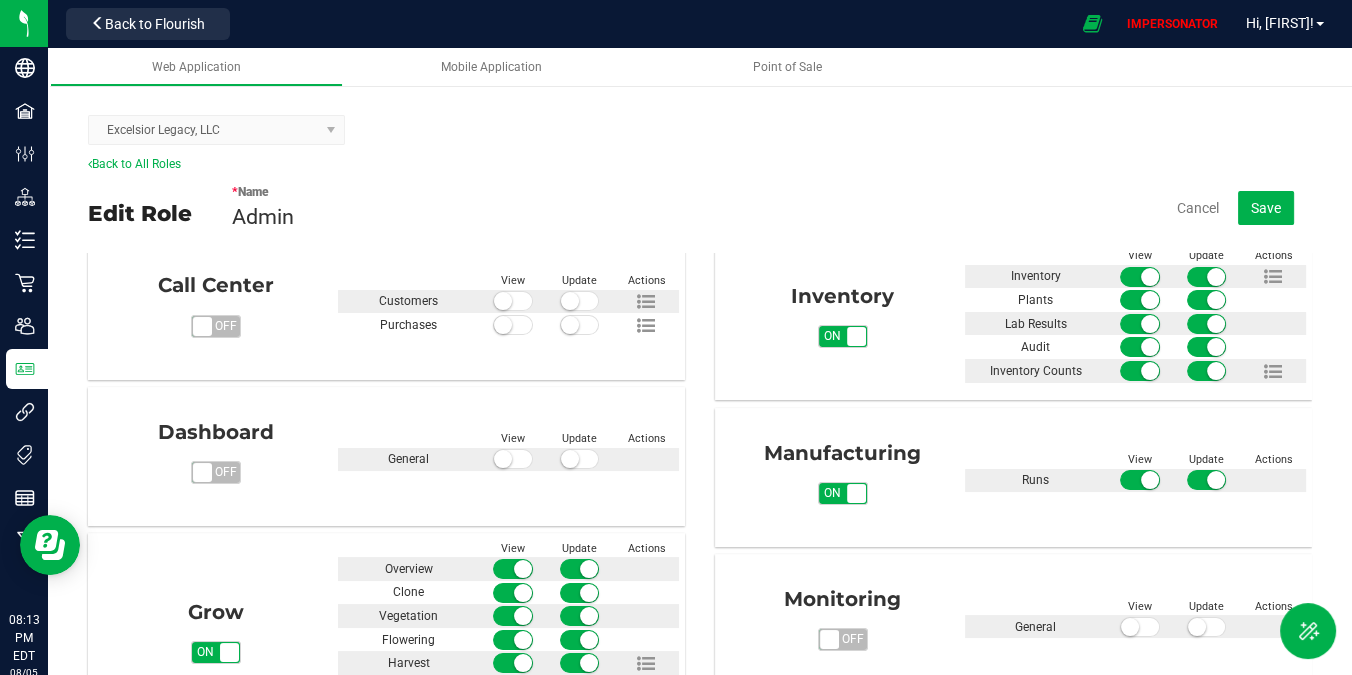 scroll, scrollTop: 325, scrollLeft: 0, axis: vertical 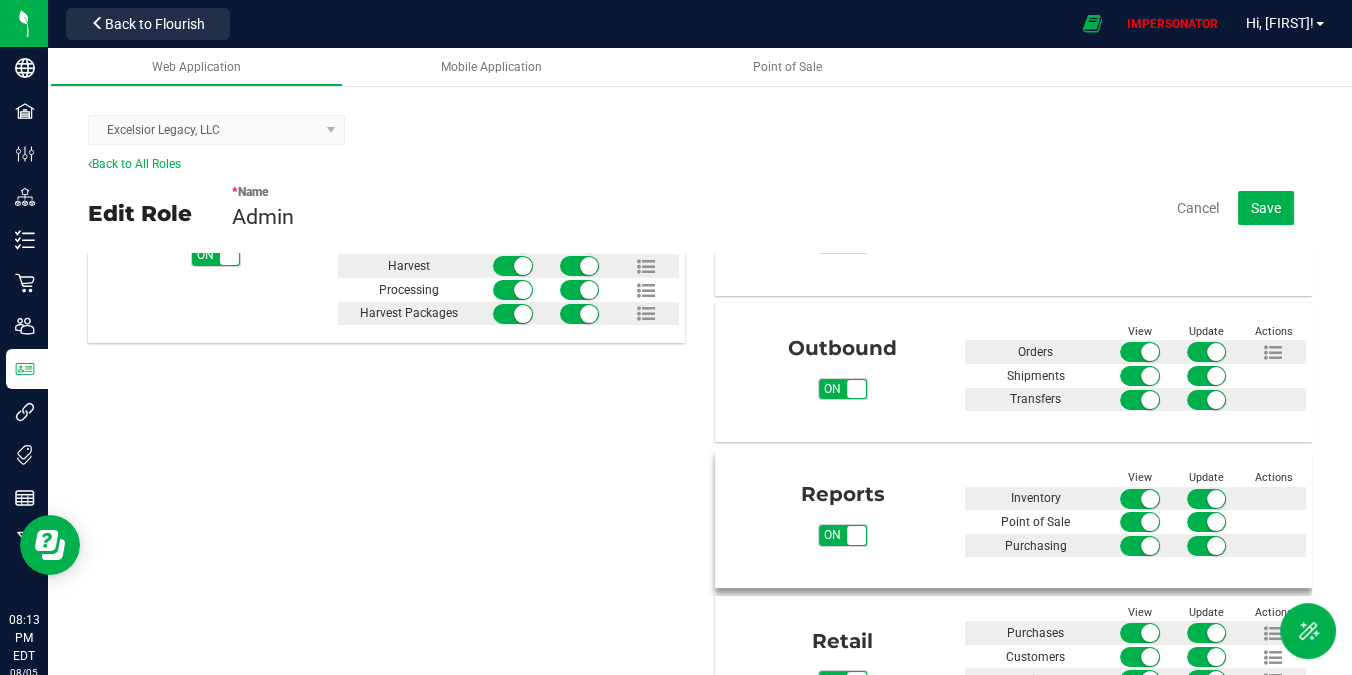 click on "on  	                 off" at bounding box center (856, 535) 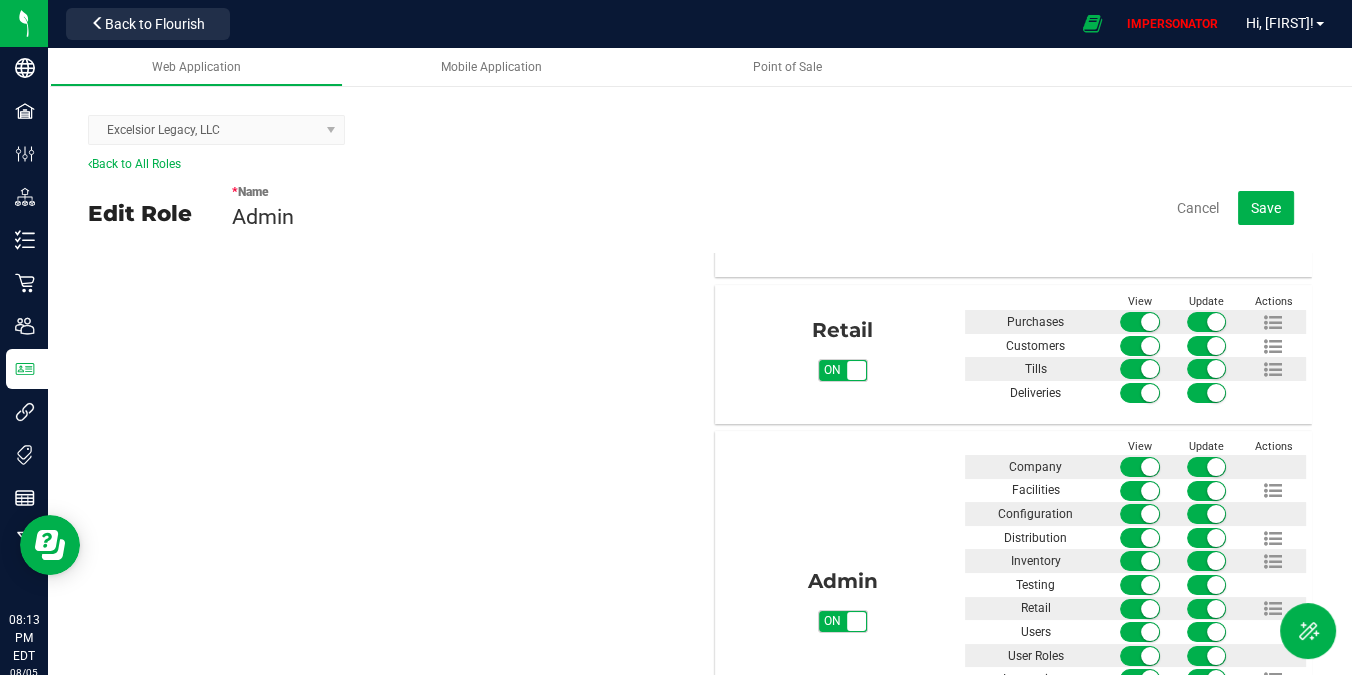 scroll, scrollTop: 1068, scrollLeft: 0, axis: vertical 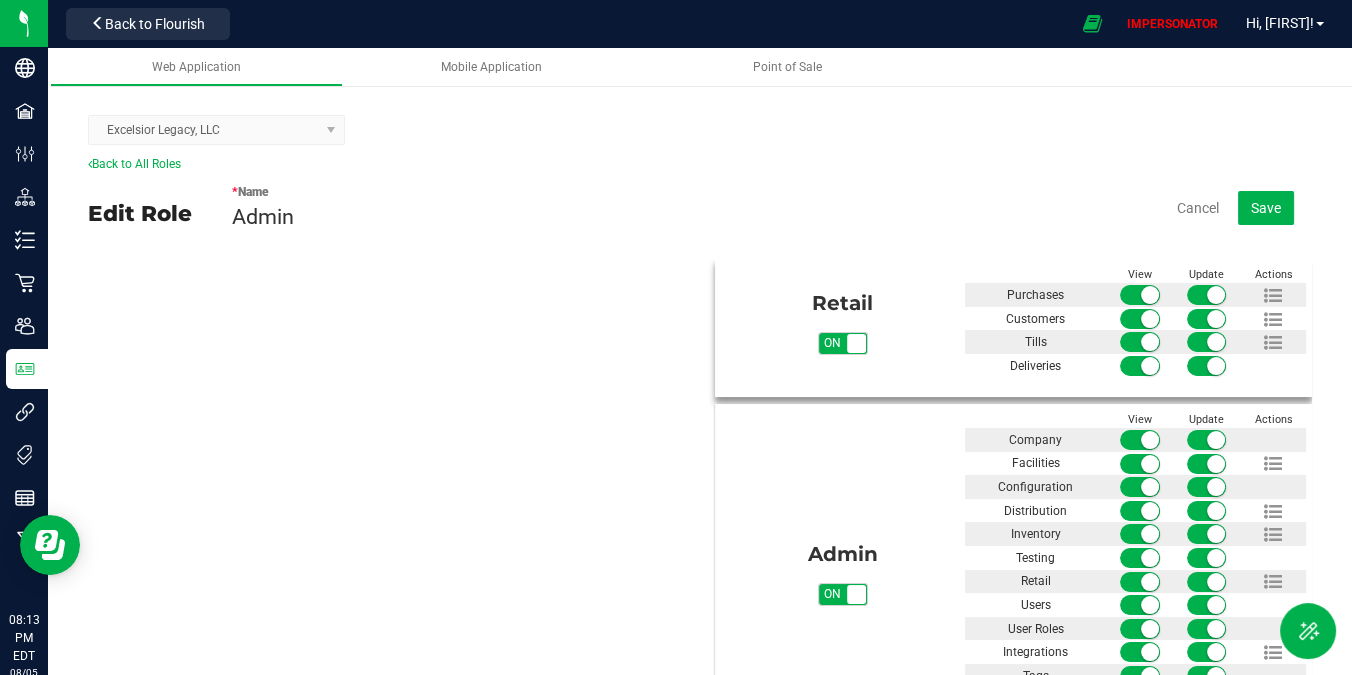 click on "on  	                 off" at bounding box center (856, 343) 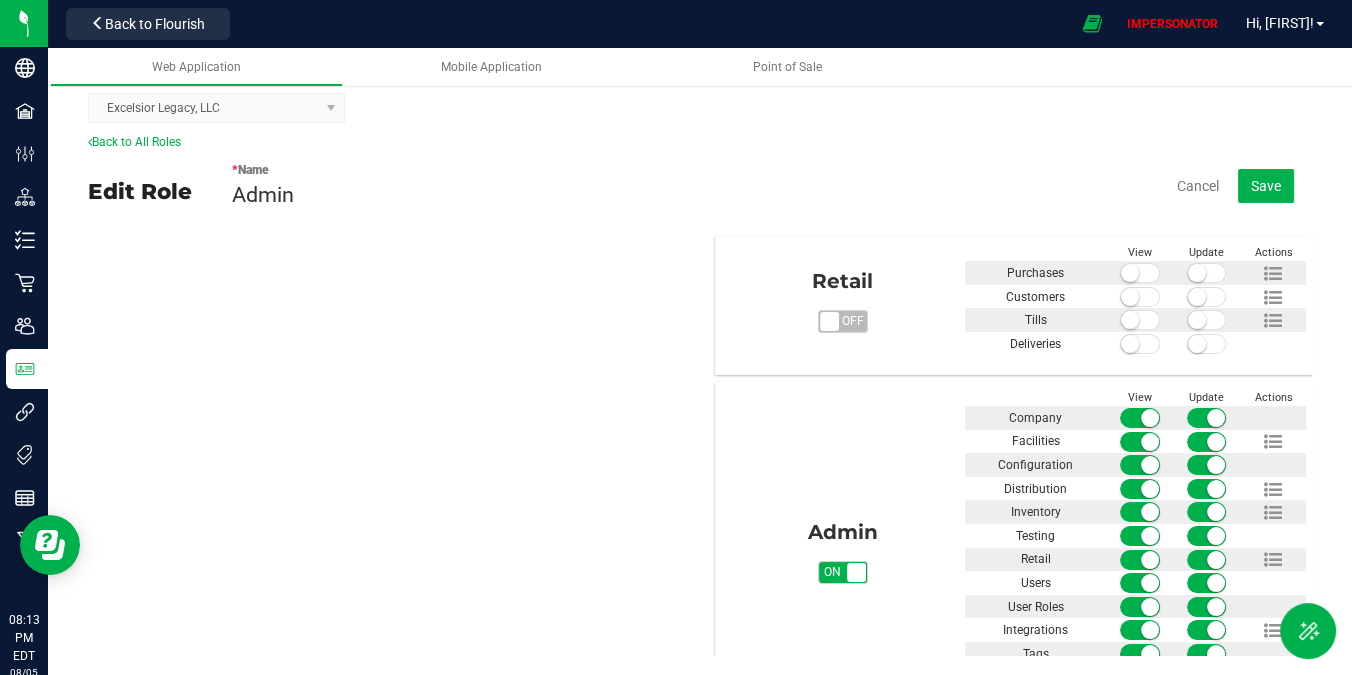 scroll, scrollTop: 0, scrollLeft: 0, axis: both 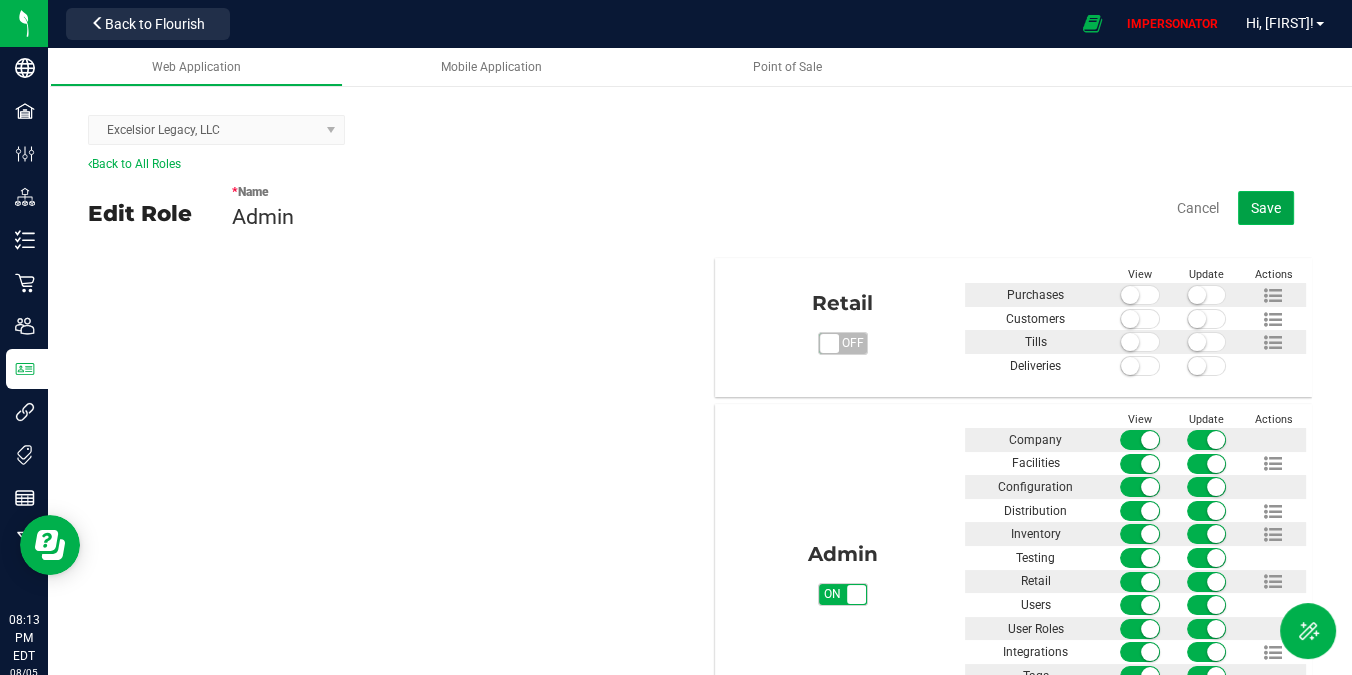 click on "Save" at bounding box center (1266, 208) 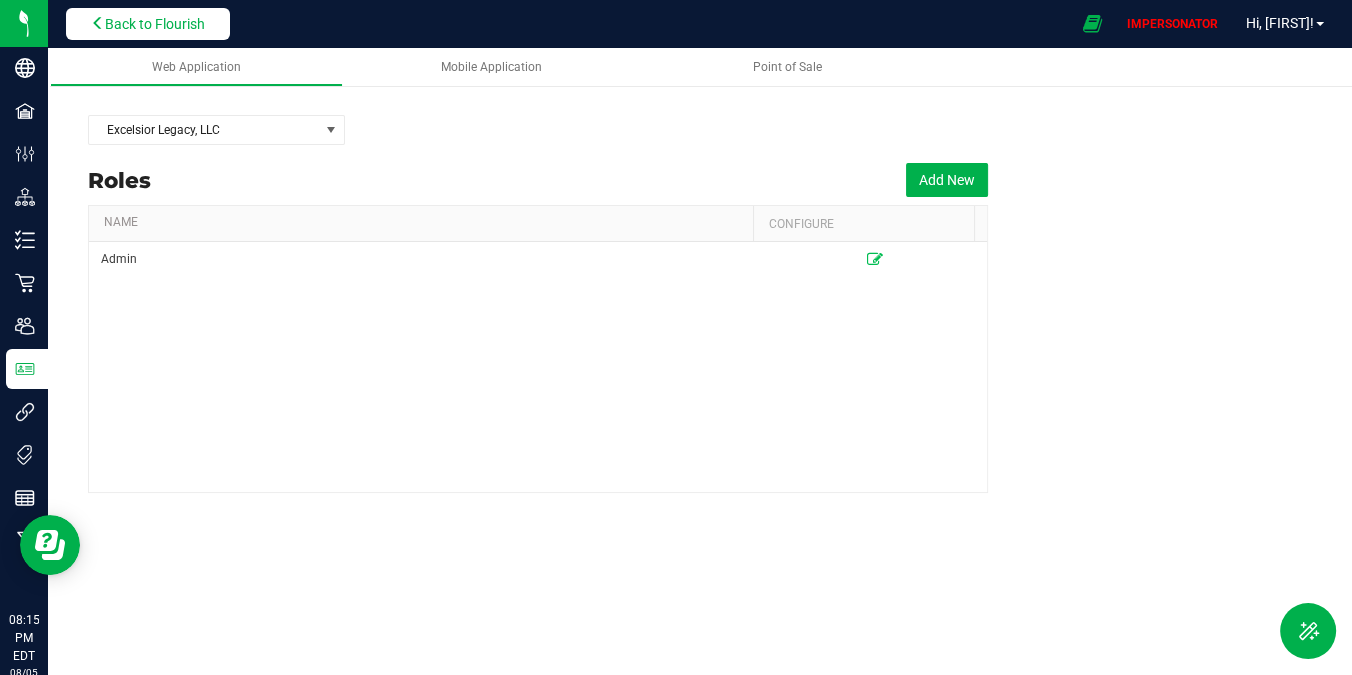 click on "Back to Flourish" at bounding box center [155, 24] 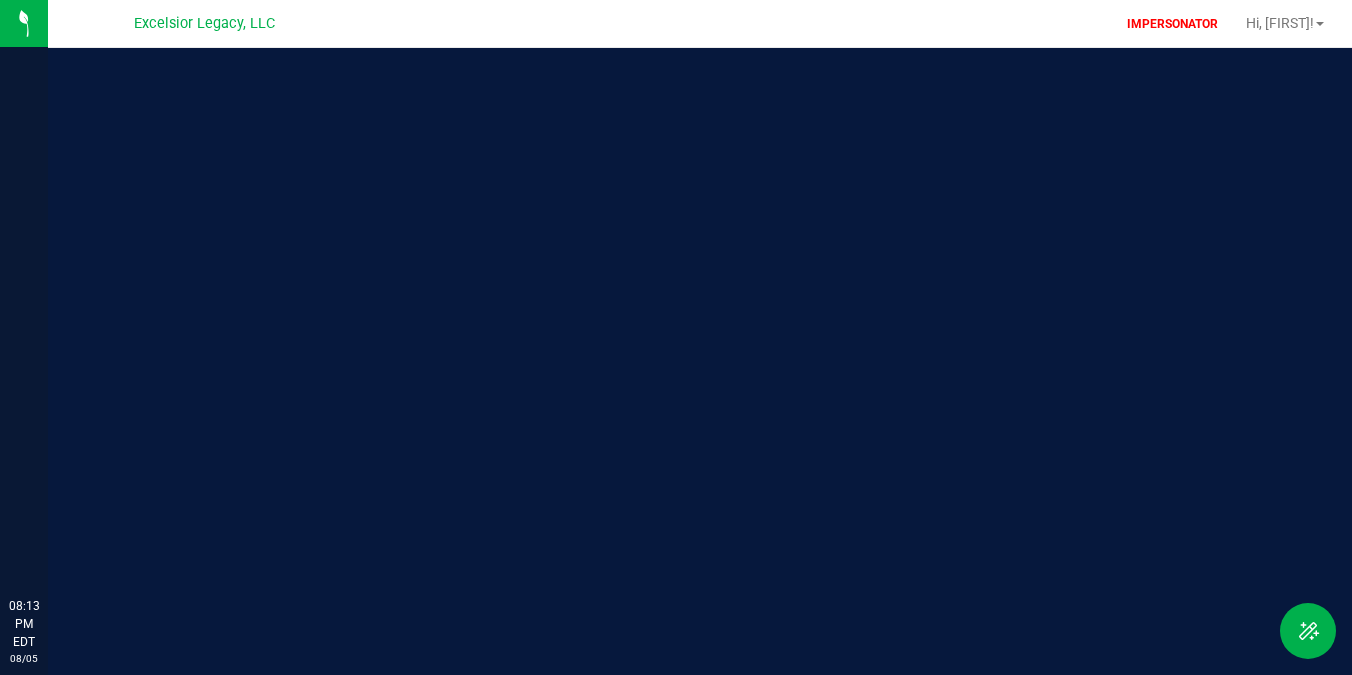 scroll, scrollTop: 0, scrollLeft: 0, axis: both 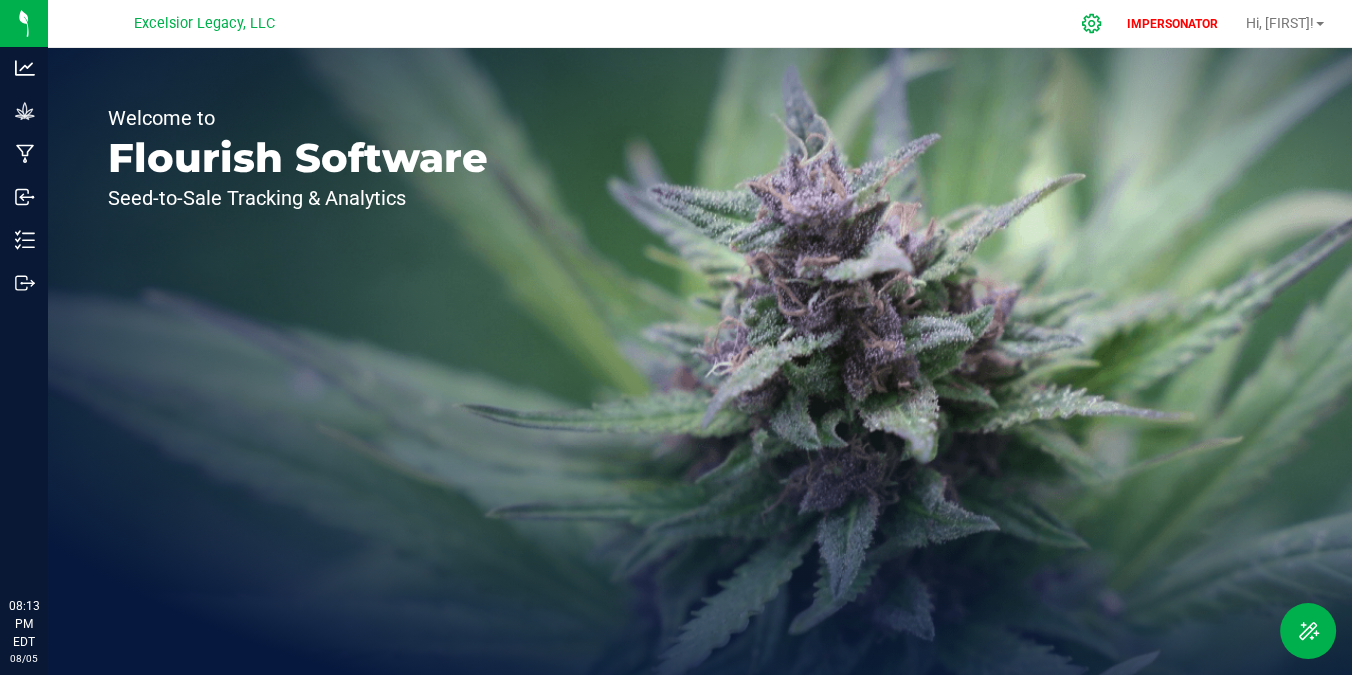 click 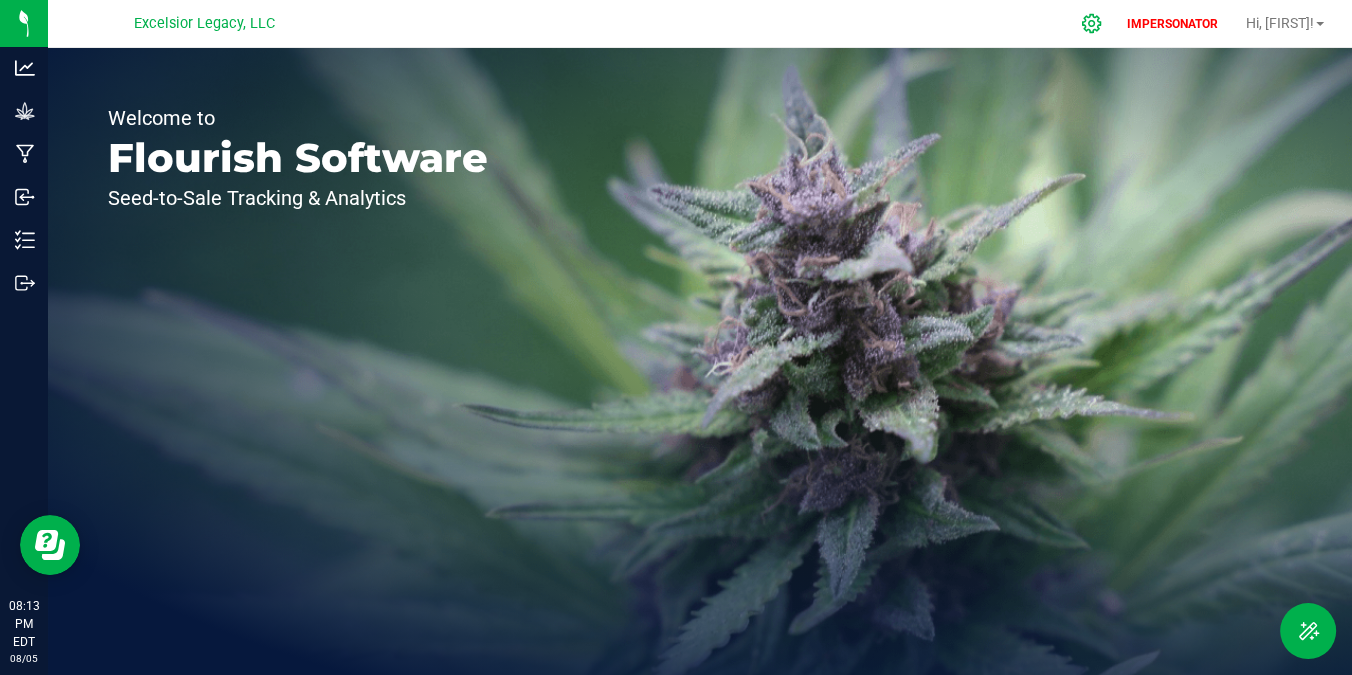 scroll, scrollTop: 0, scrollLeft: 0, axis: both 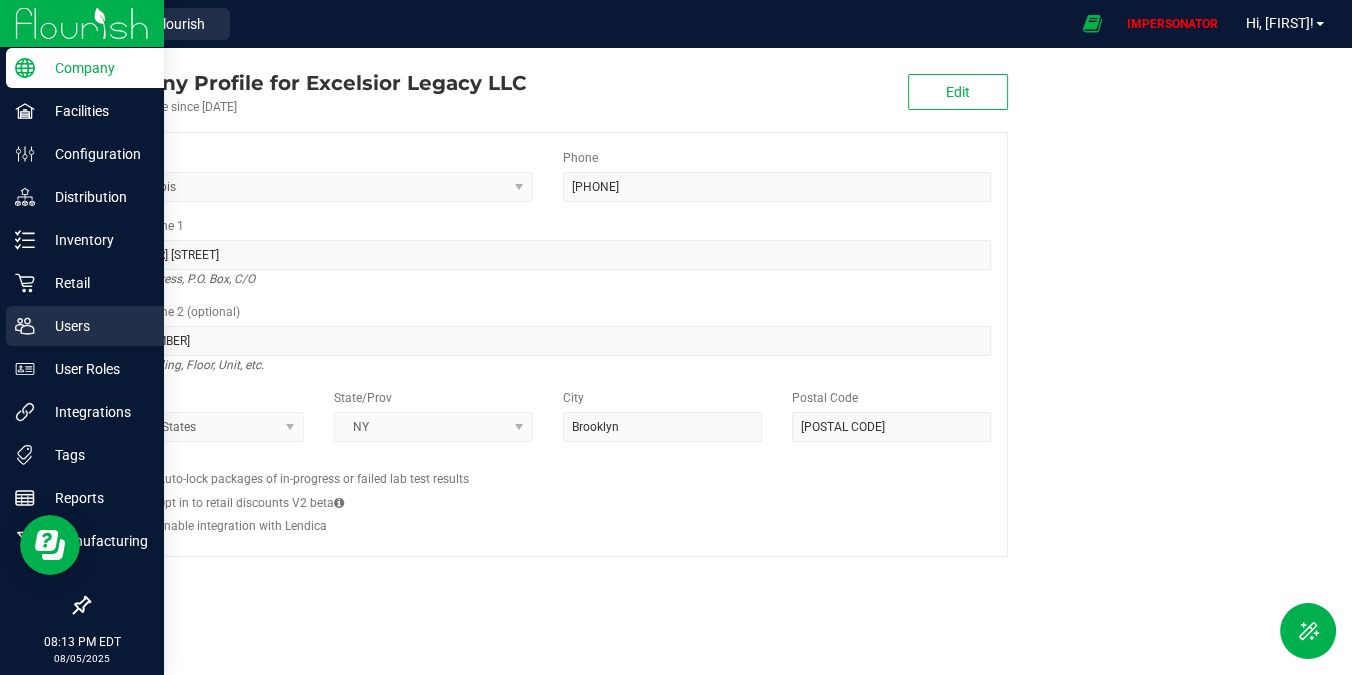 click on "Users" at bounding box center [95, 326] 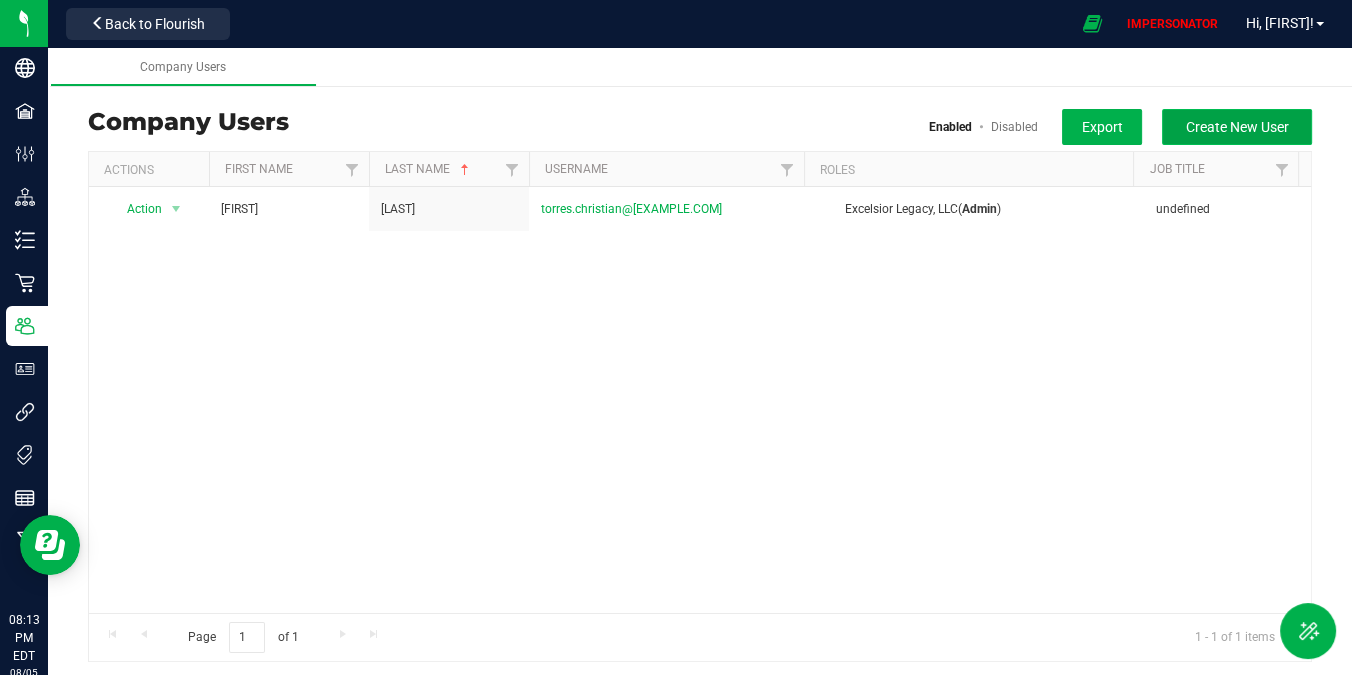 click on "Create New User" at bounding box center [1237, 127] 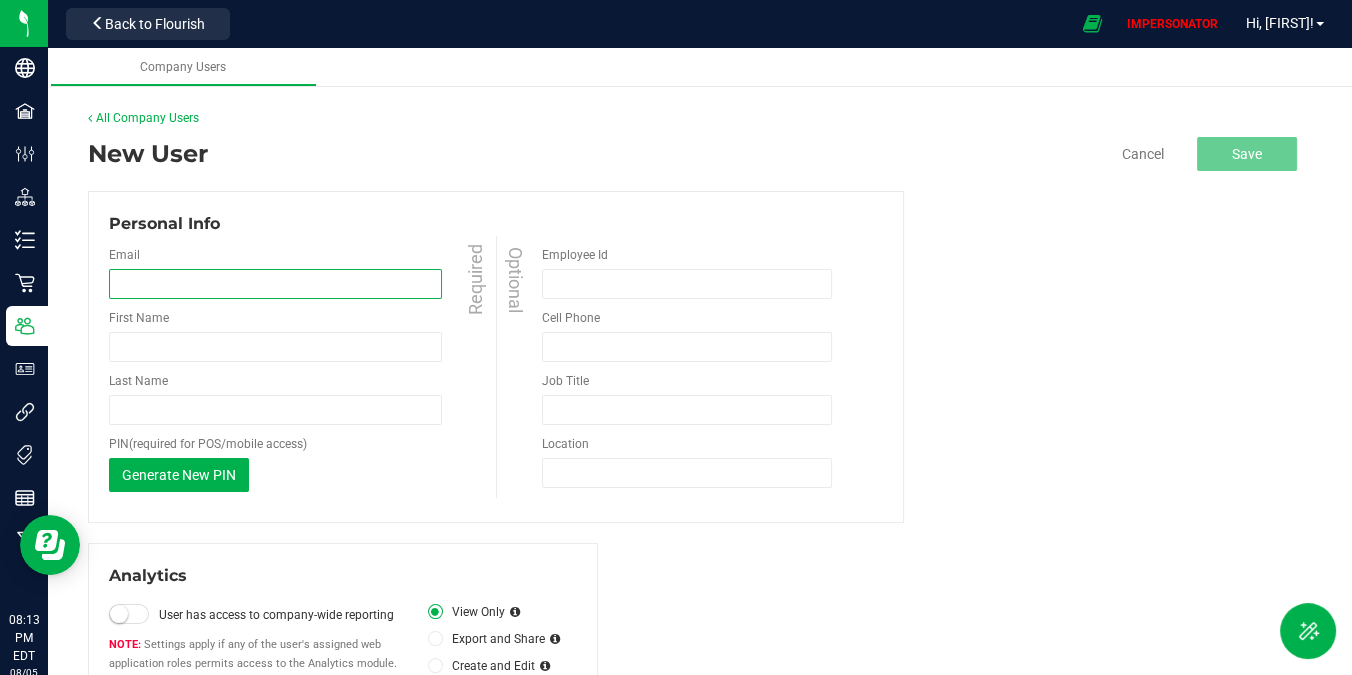 click at bounding box center [275, 284] 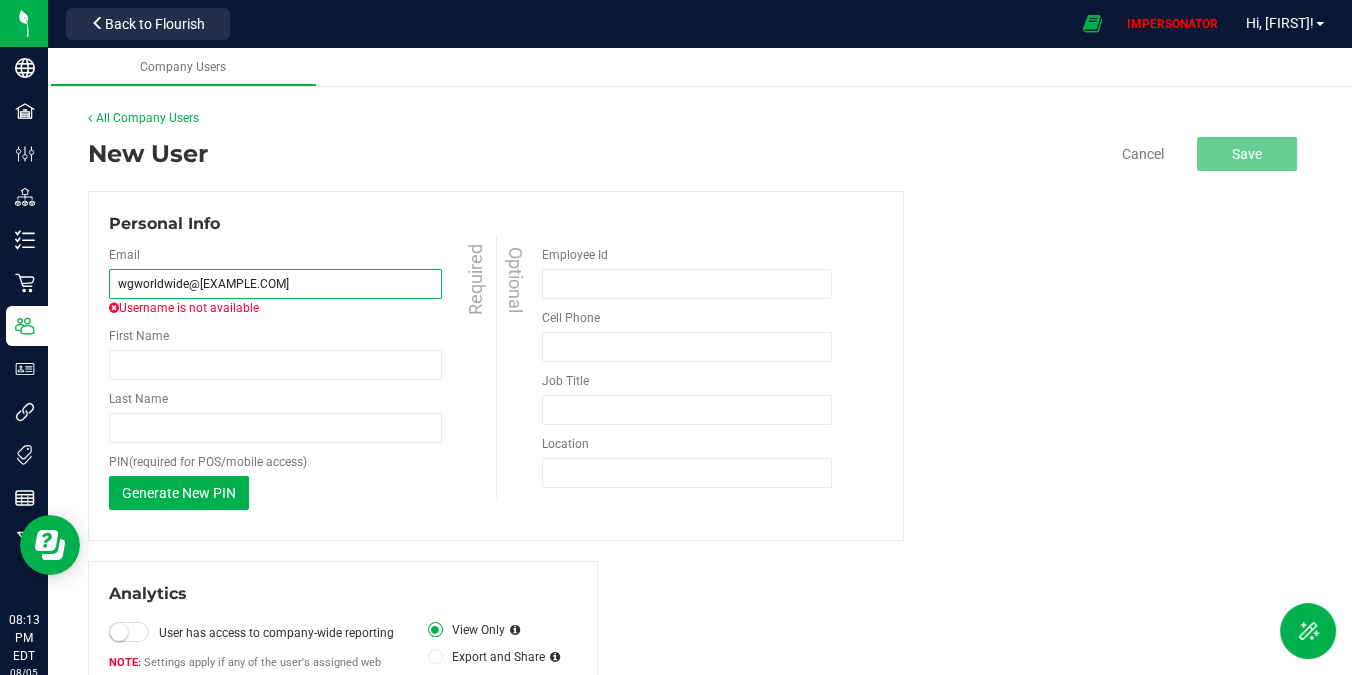 click on "wgworldwide@[EXAMPLE.COM]" at bounding box center (275, 284) 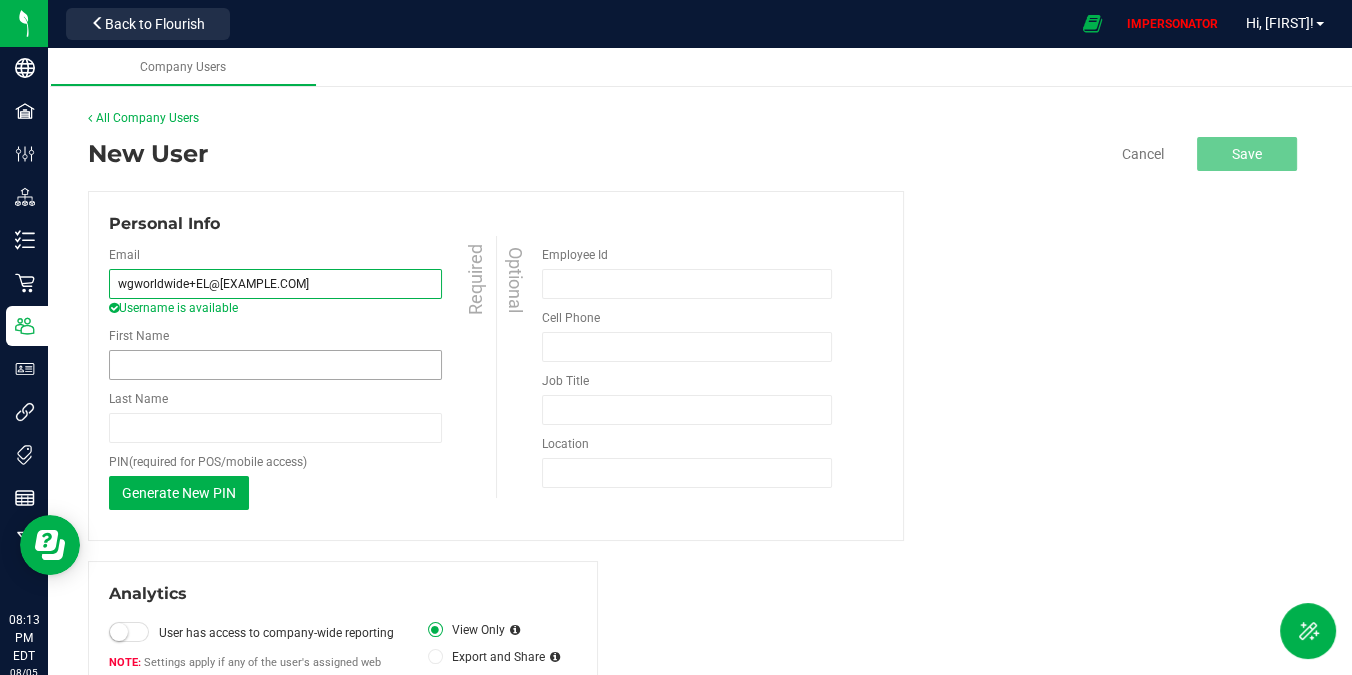 type on "wgworldwide+EL@[EXAMPLE.COM]" 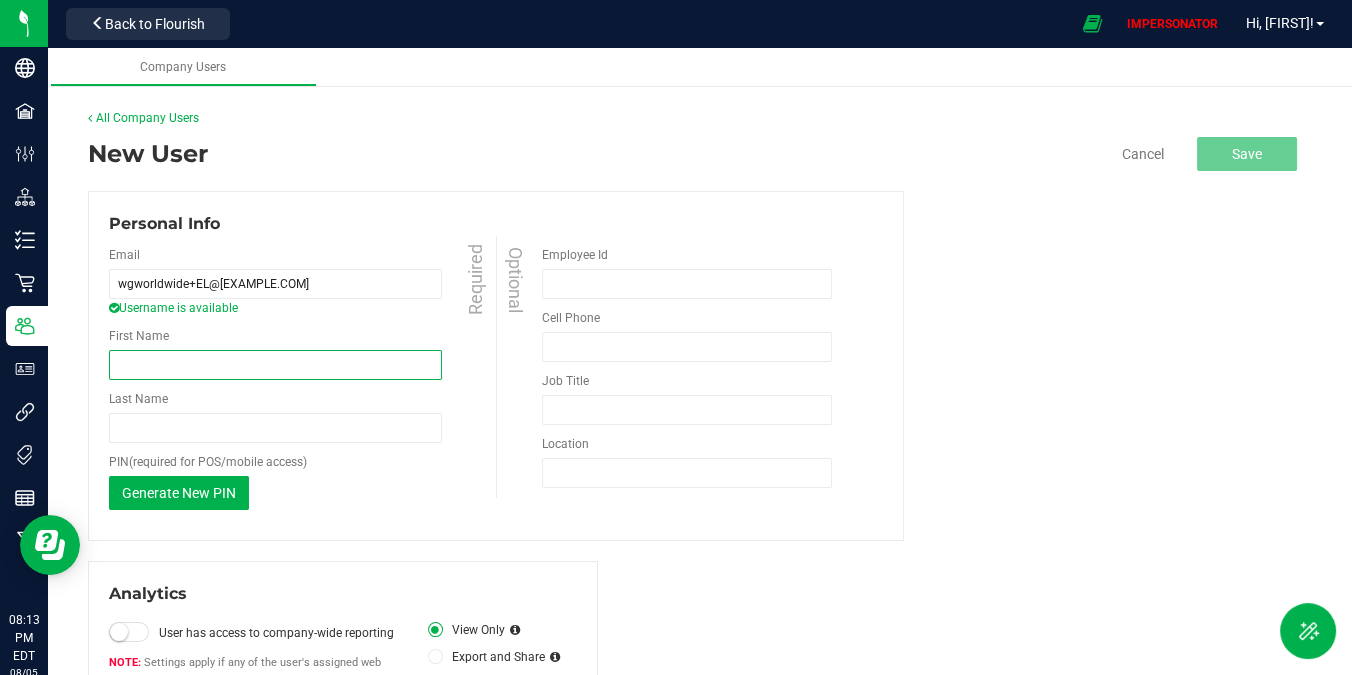 click on "First Name" at bounding box center [275, 365] 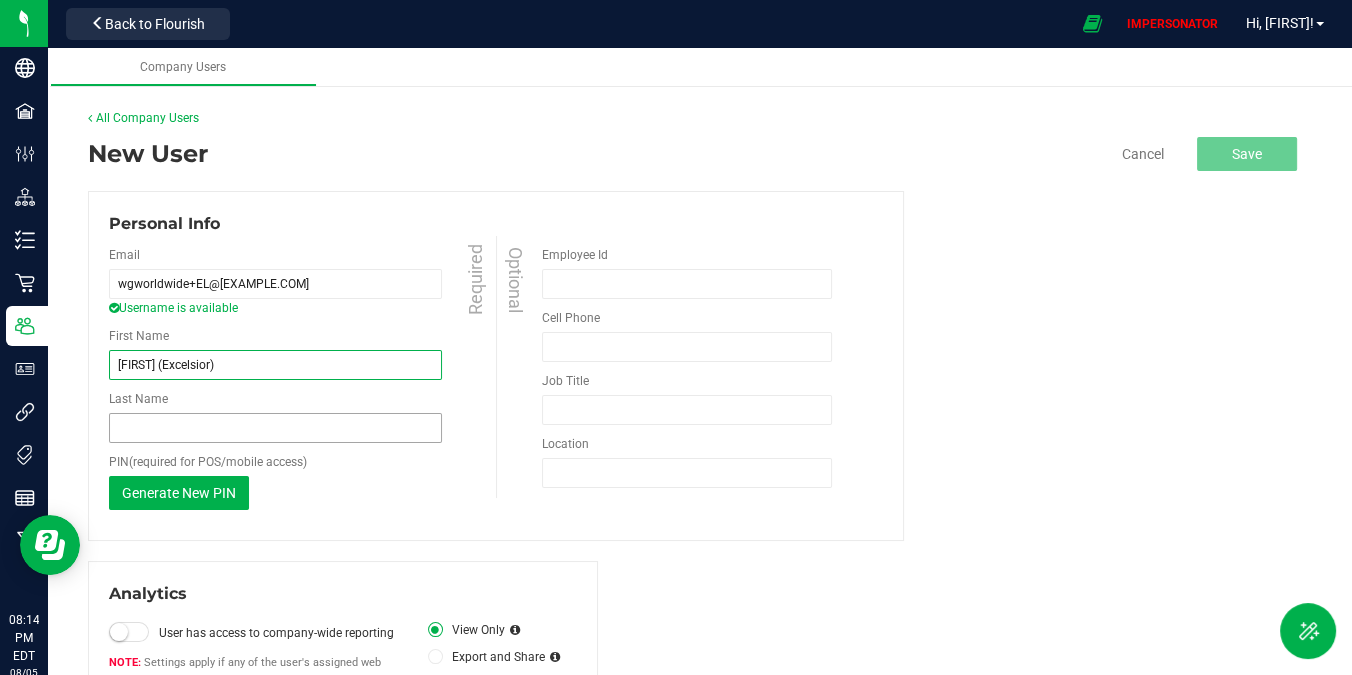 type on "[FIRST] (Excelsior)" 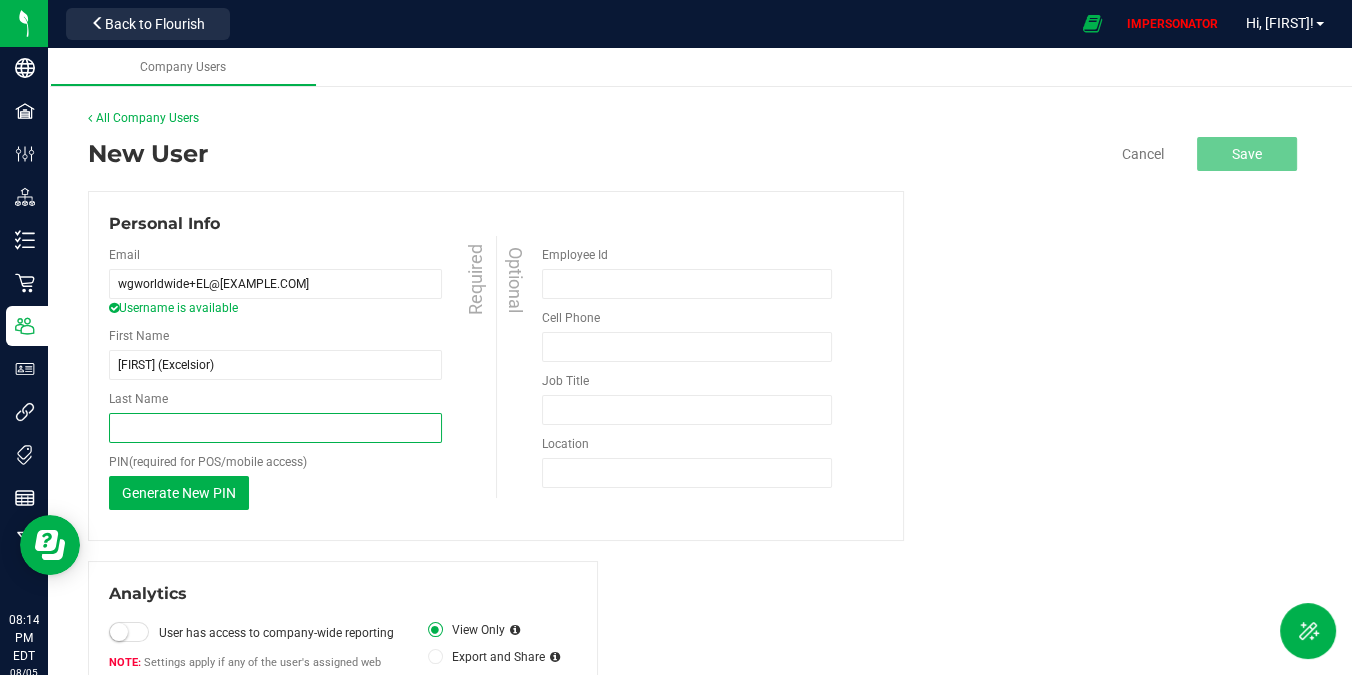 click on "Last Name" at bounding box center (275, 428) 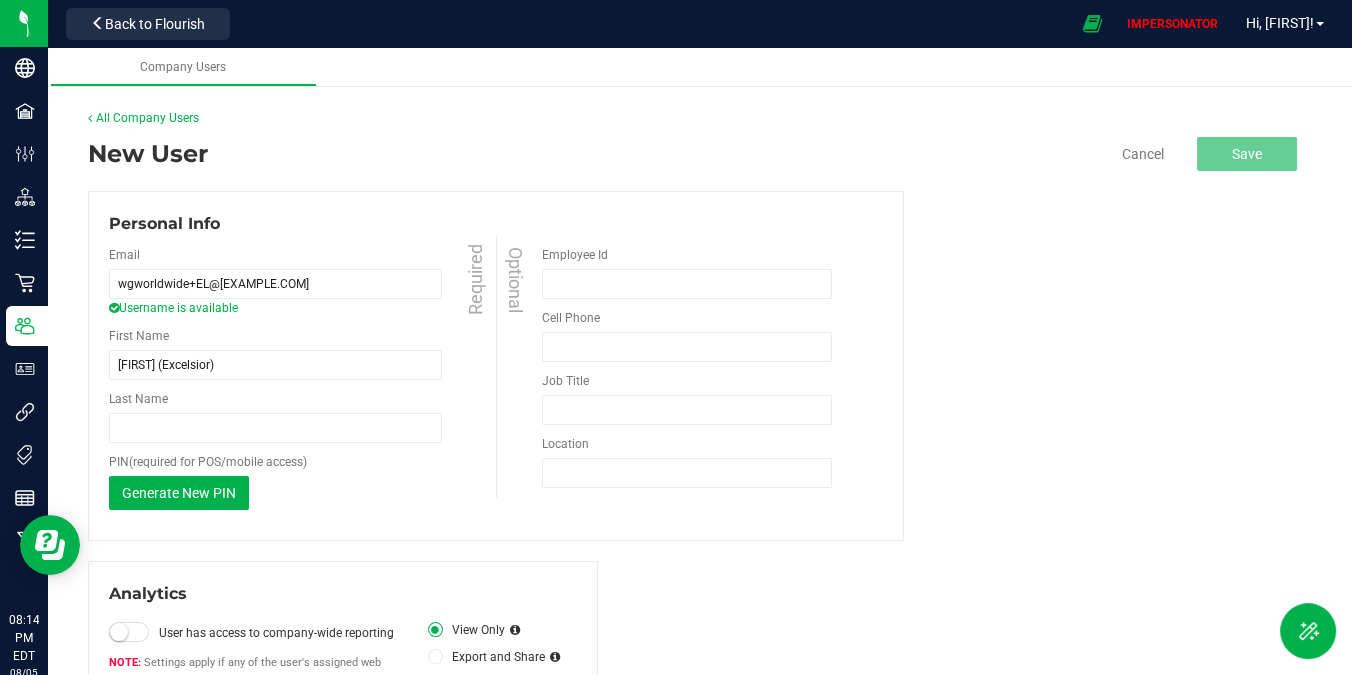click on "Last Name
Required" at bounding box center [305, 416] 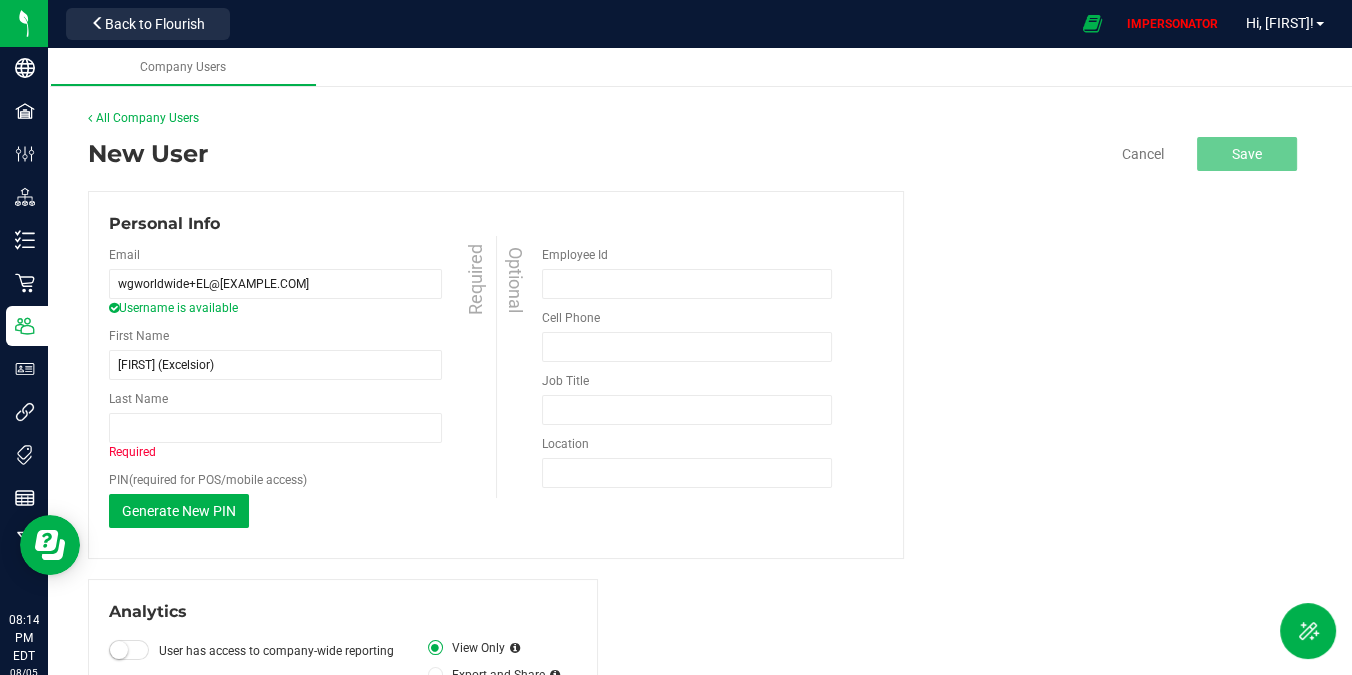 click on "Required" at bounding box center [305, 452] 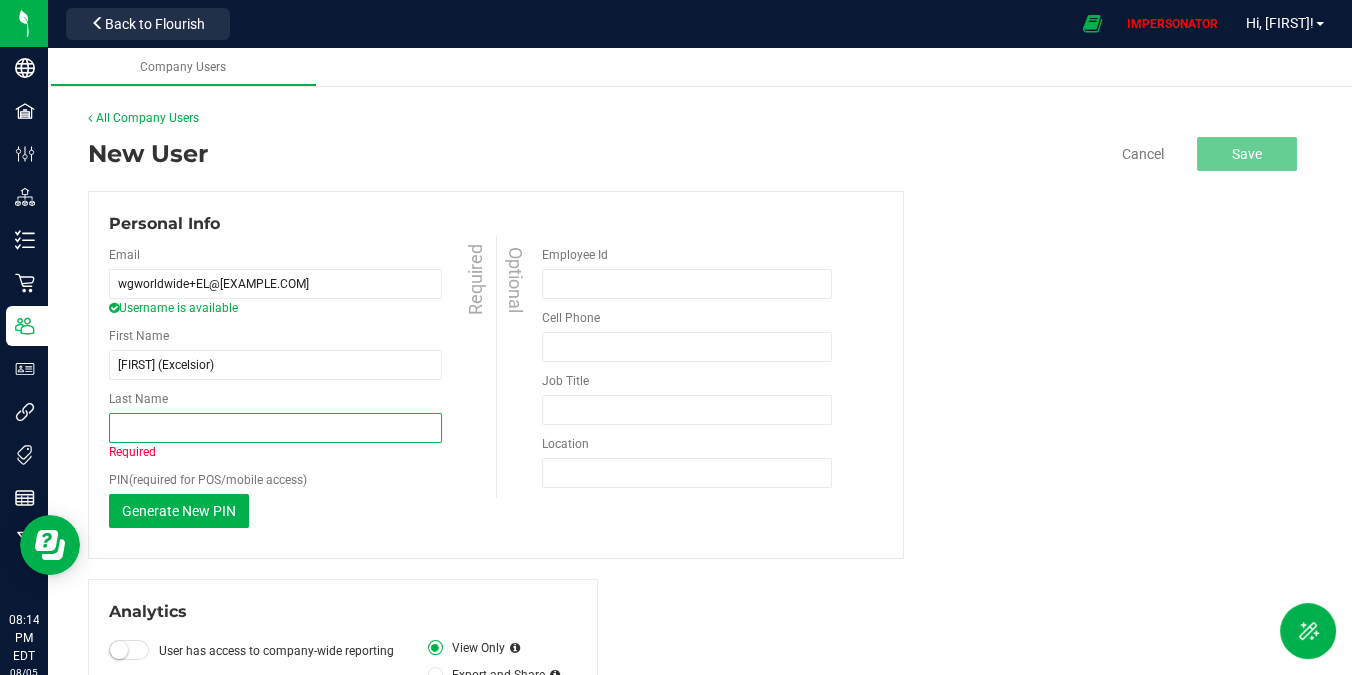 click on "Last Name" at bounding box center [275, 428] 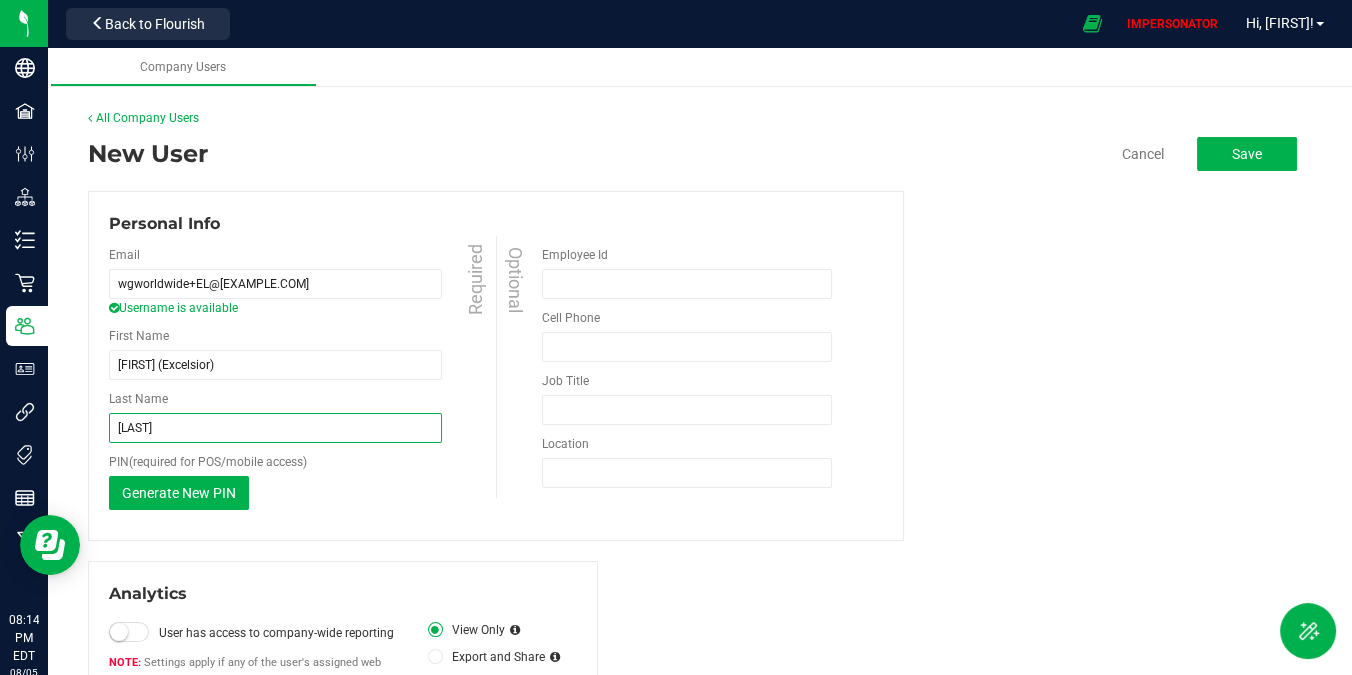 type on "[LAST]" 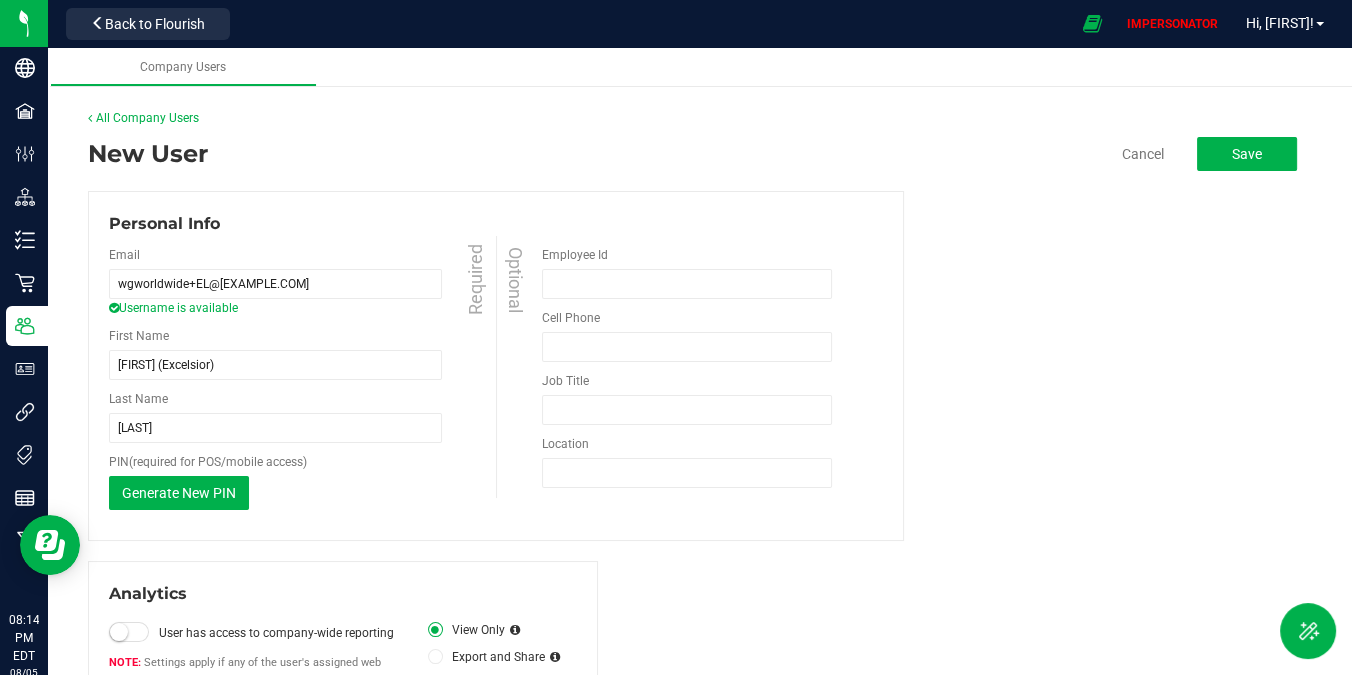 click on "First Name
[FIRST] (Excelsior)
Required
Last Name" at bounding box center (700, 514) 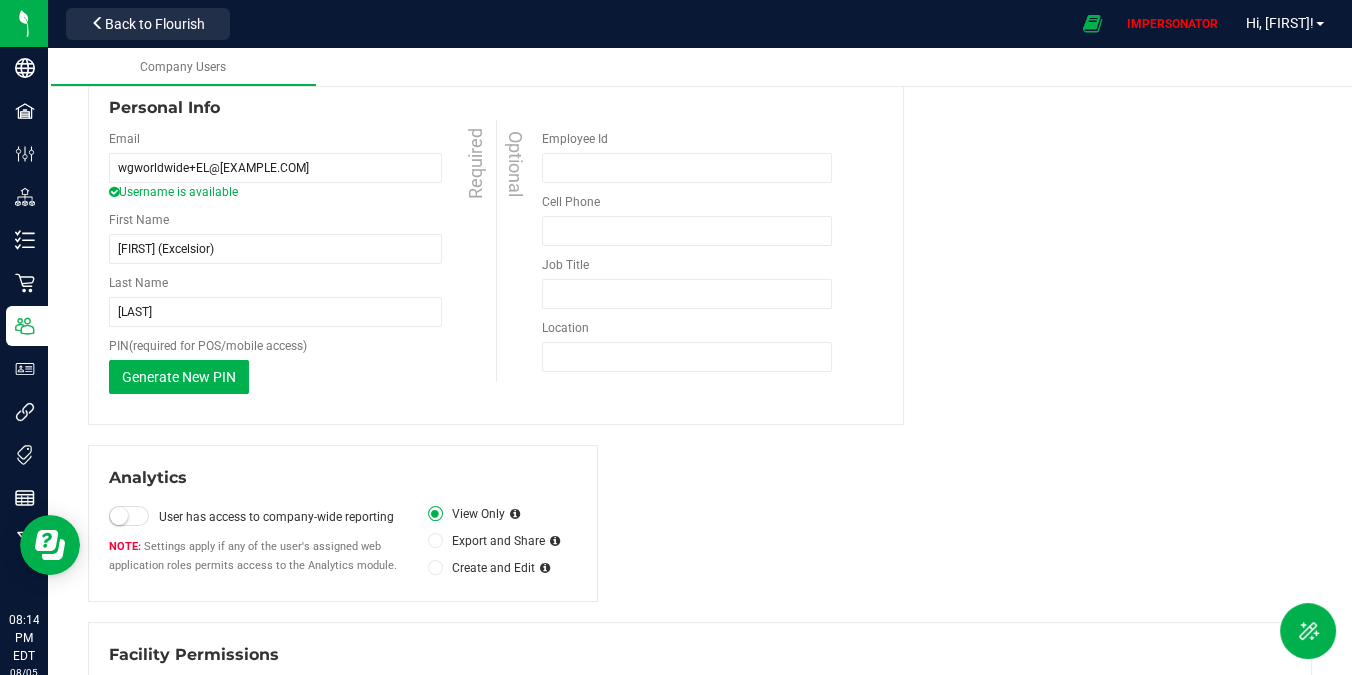 scroll, scrollTop: 115, scrollLeft: 0, axis: vertical 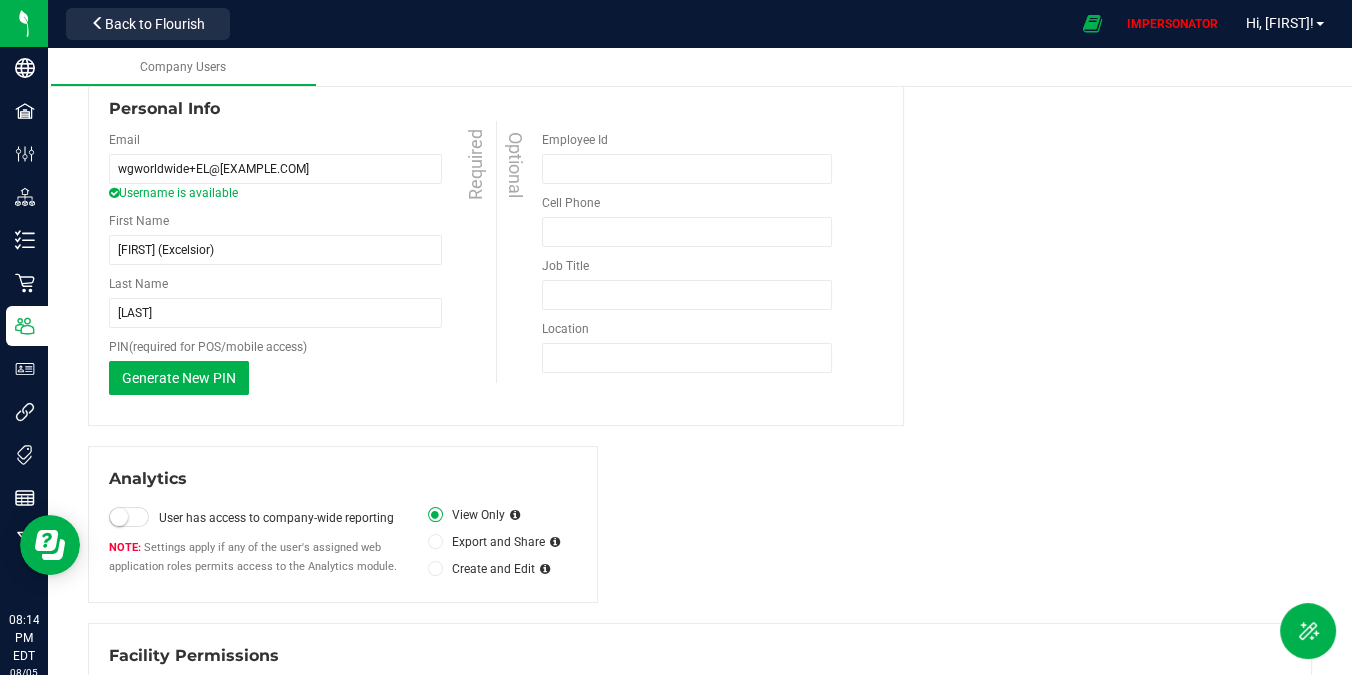 click at bounding box center (129, 517) 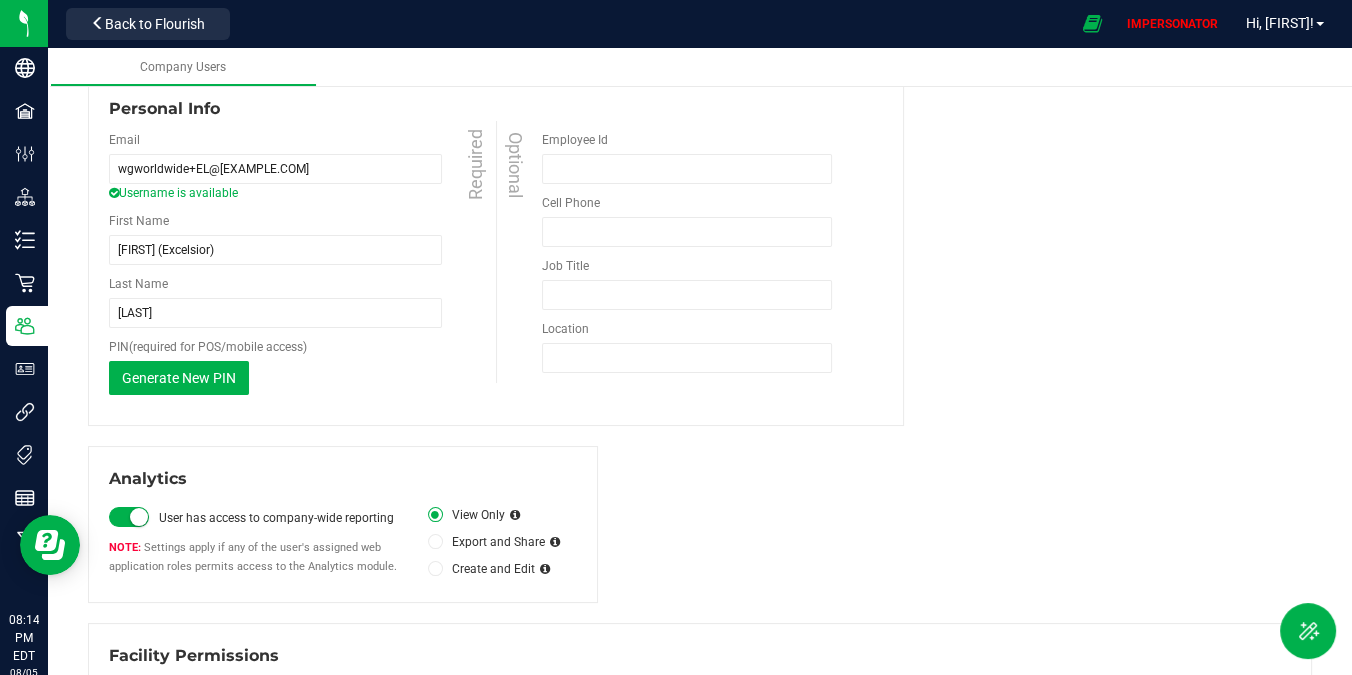 click at bounding box center (435, 568) 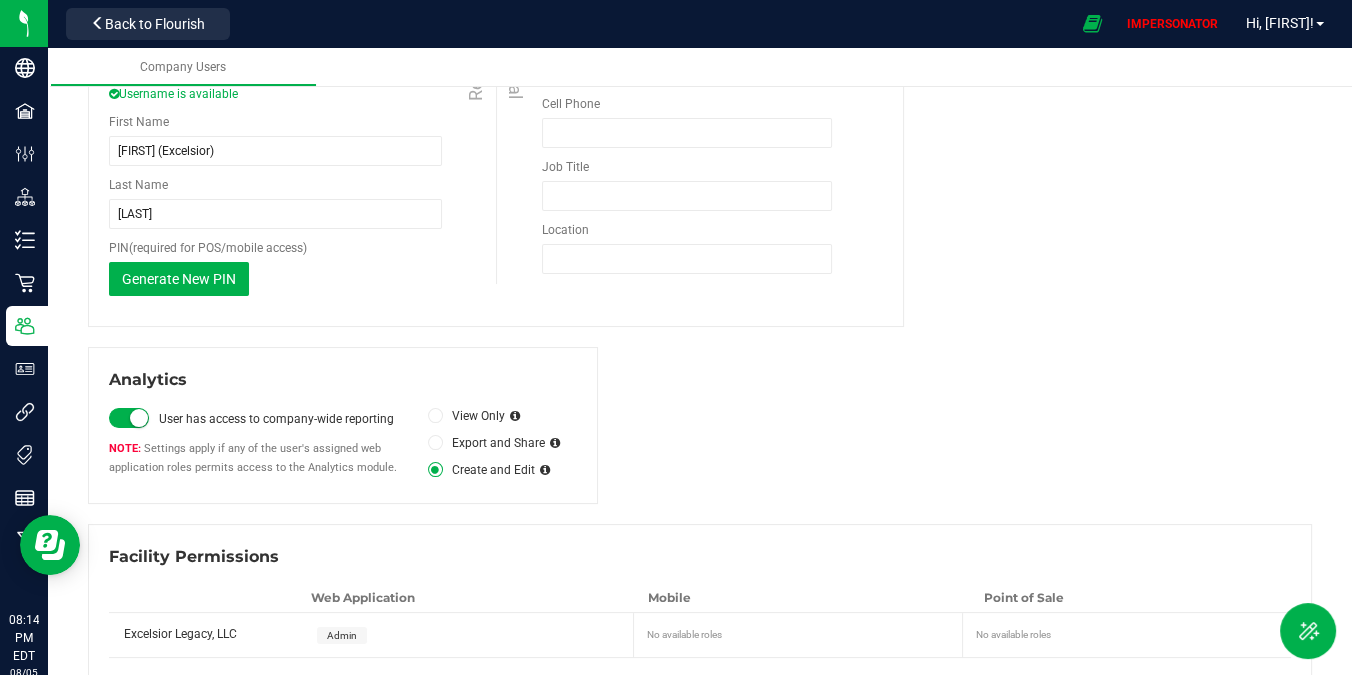 scroll, scrollTop: 236, scrollLeft: 0, axis: vertical 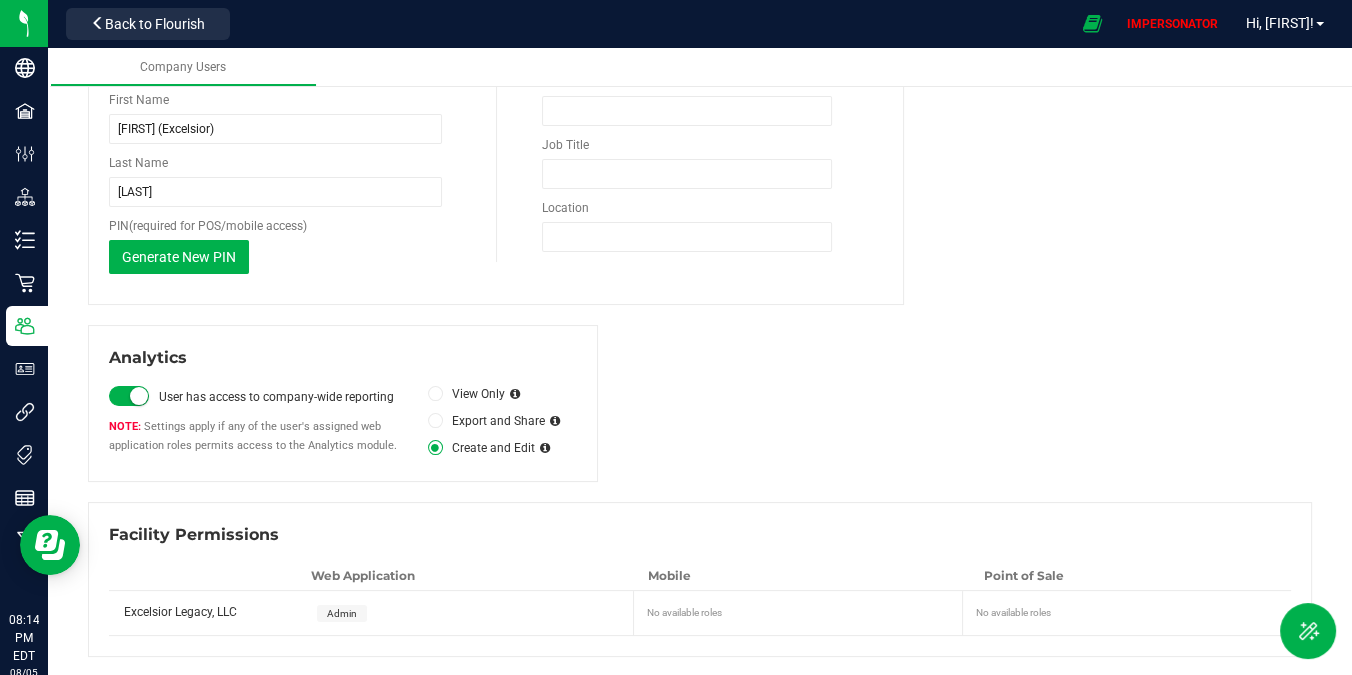 click on "Admin" at bounding box center [342, 613] 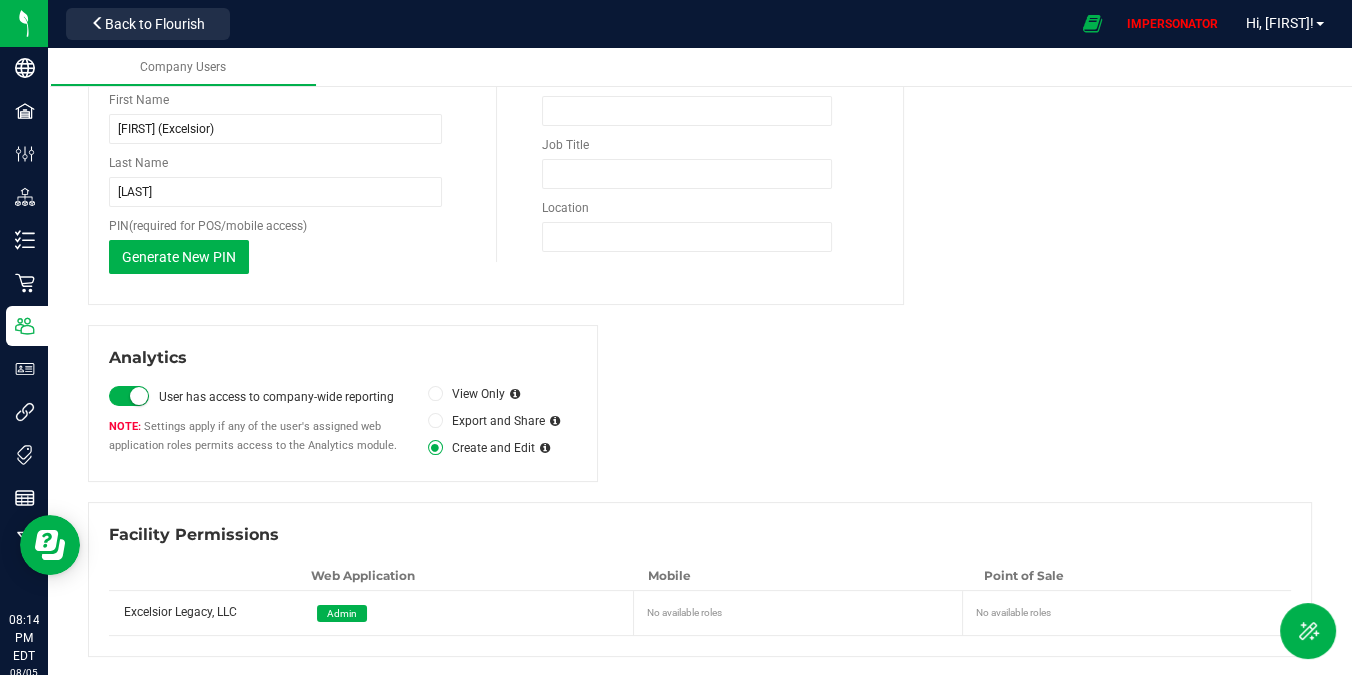 scroll, scrollTop: 0, scrollLeft: 0, axis: both 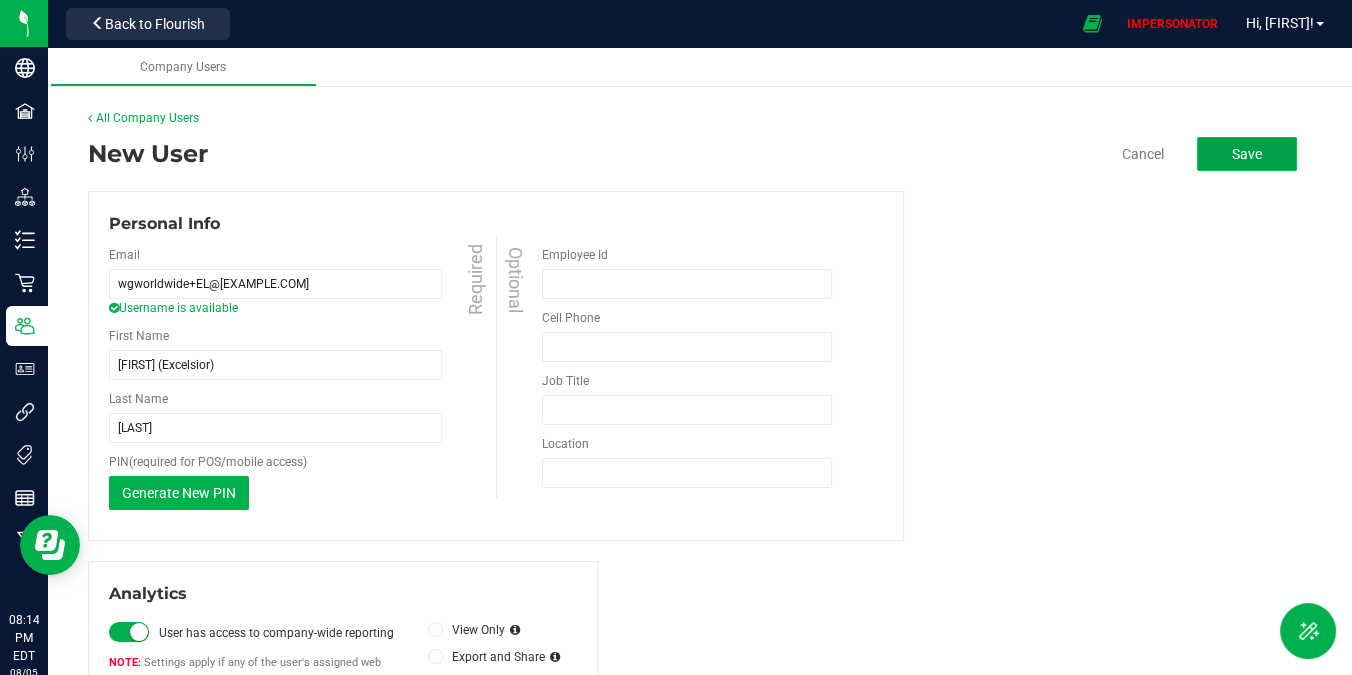 click on "Save" 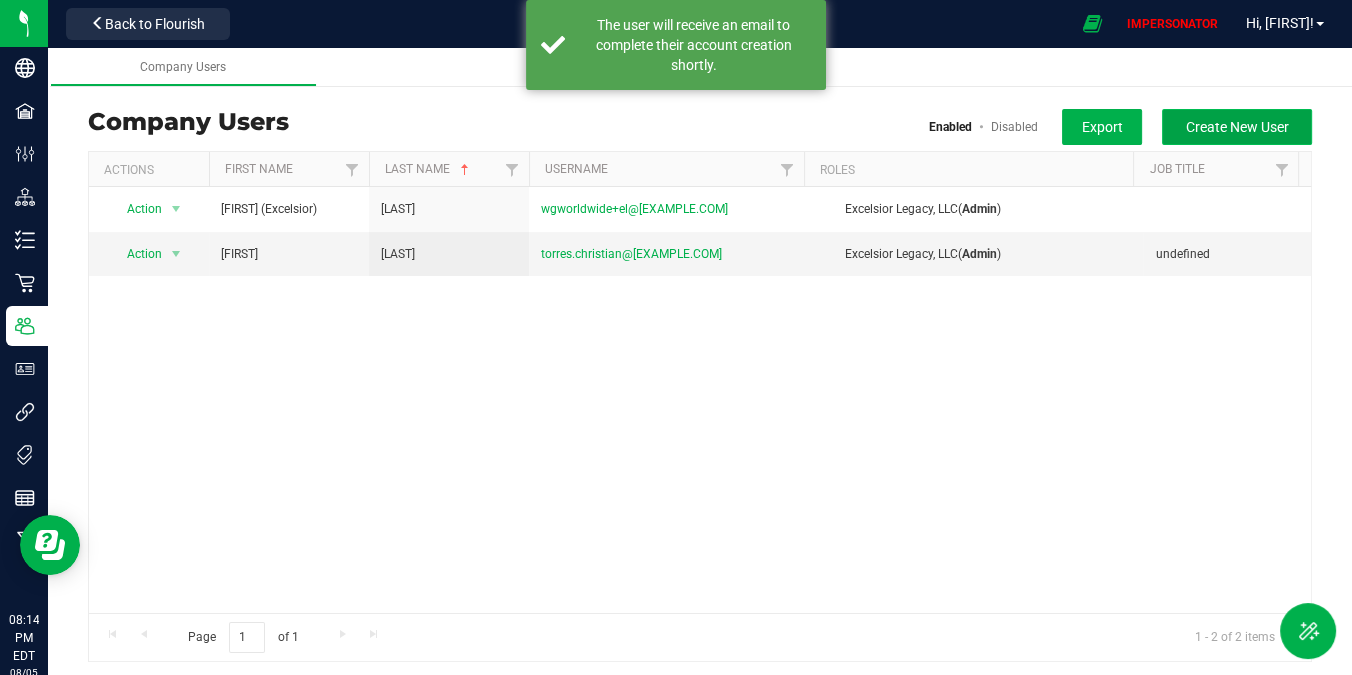 click on "Create New User" at bounding box center [1237, 127] 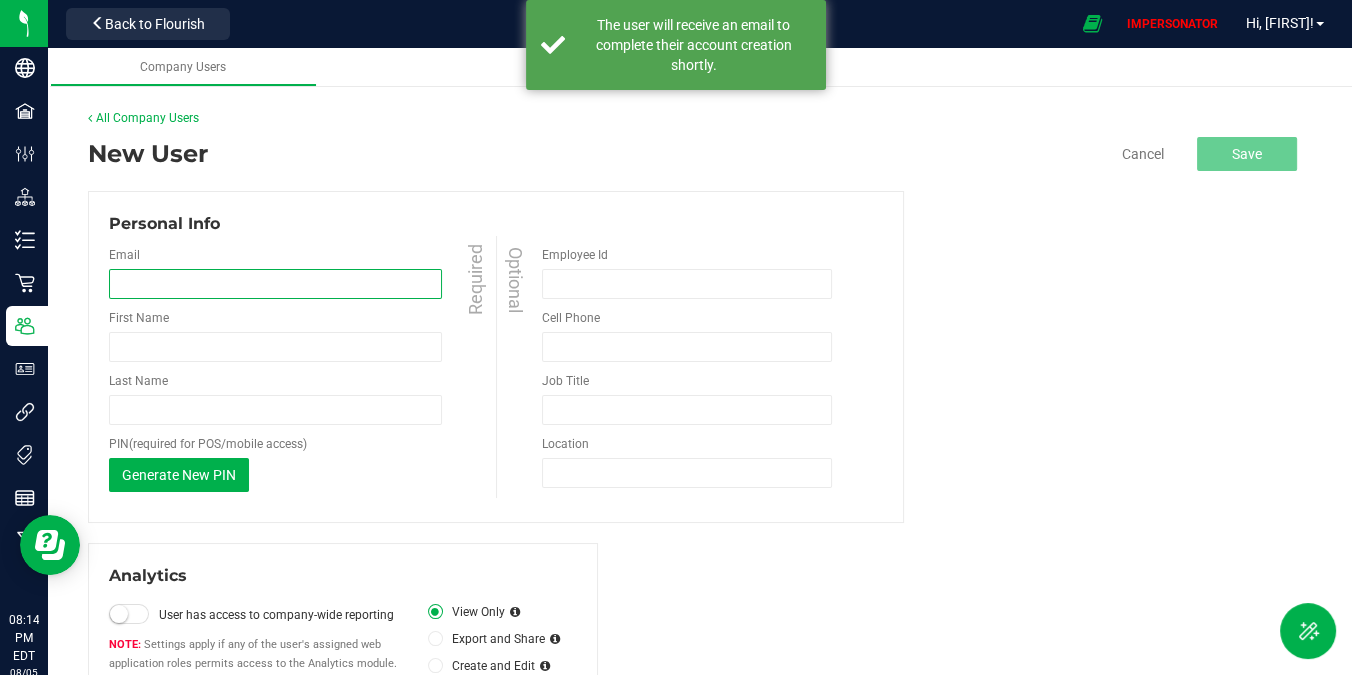 click at bounding box center [275, 284] 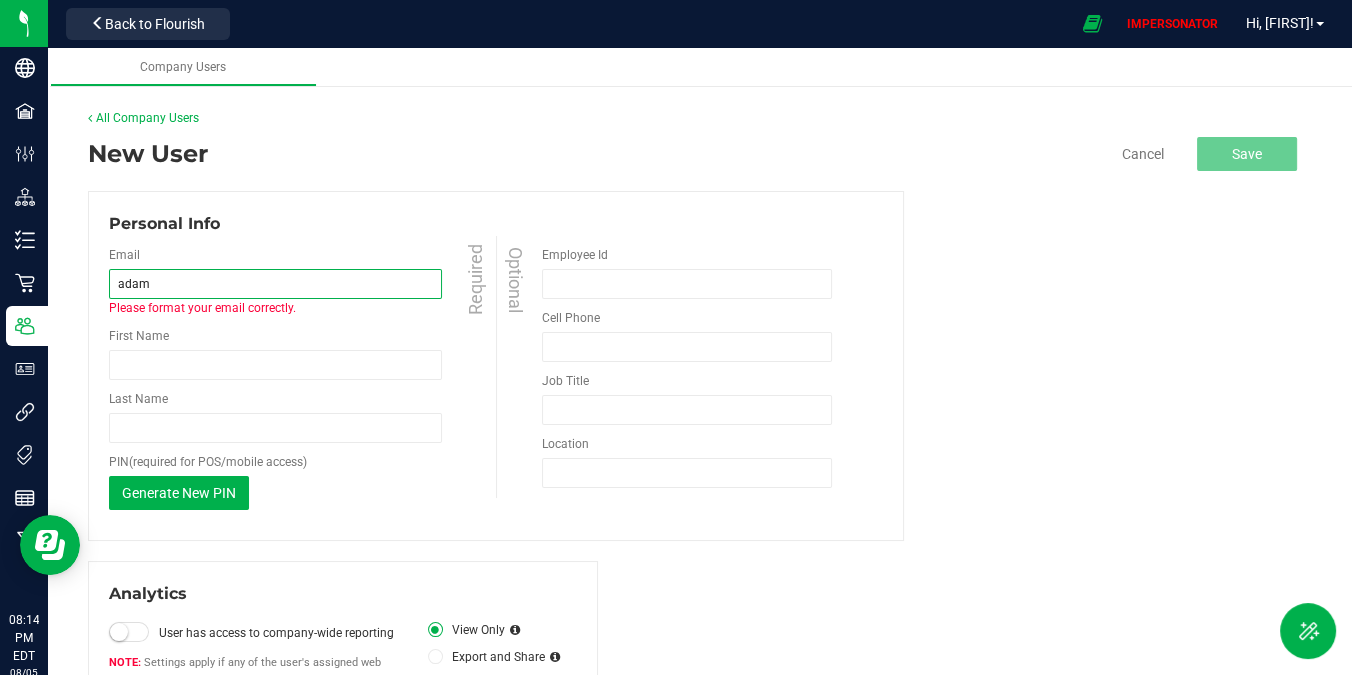 type on "adam" 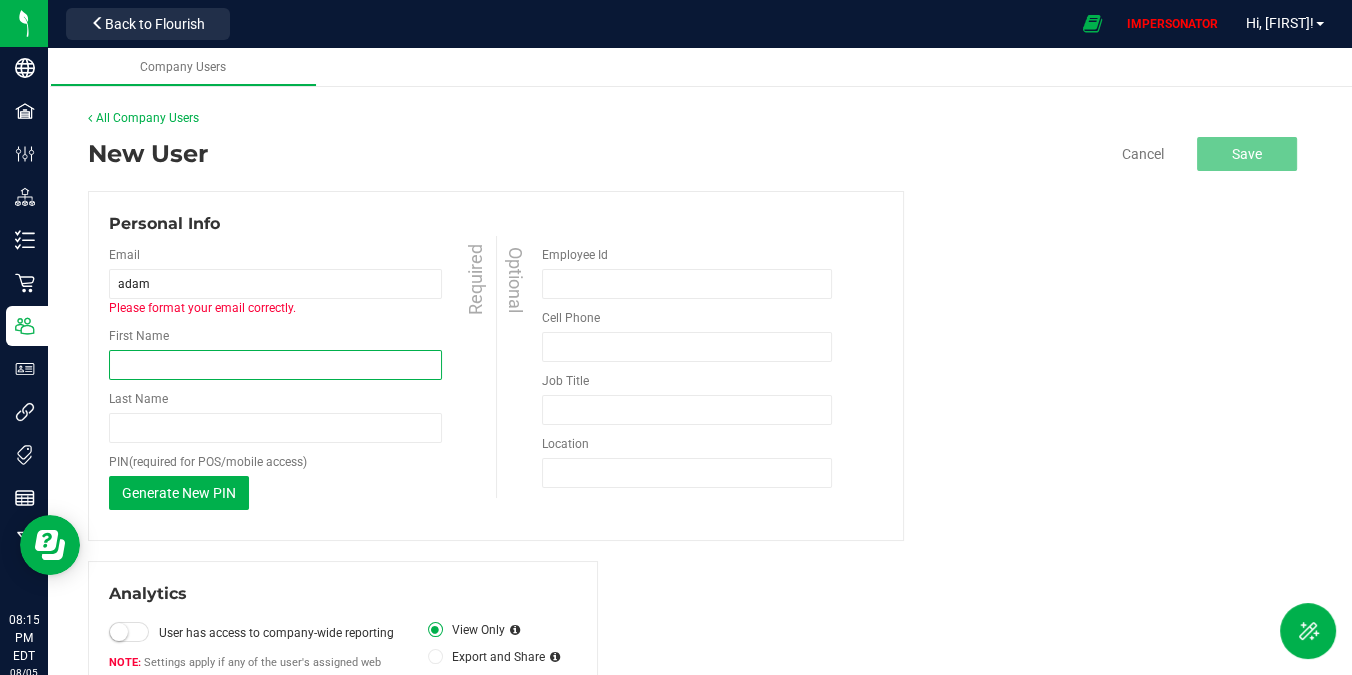 click on "First Name" at bounding box center [275, 365] 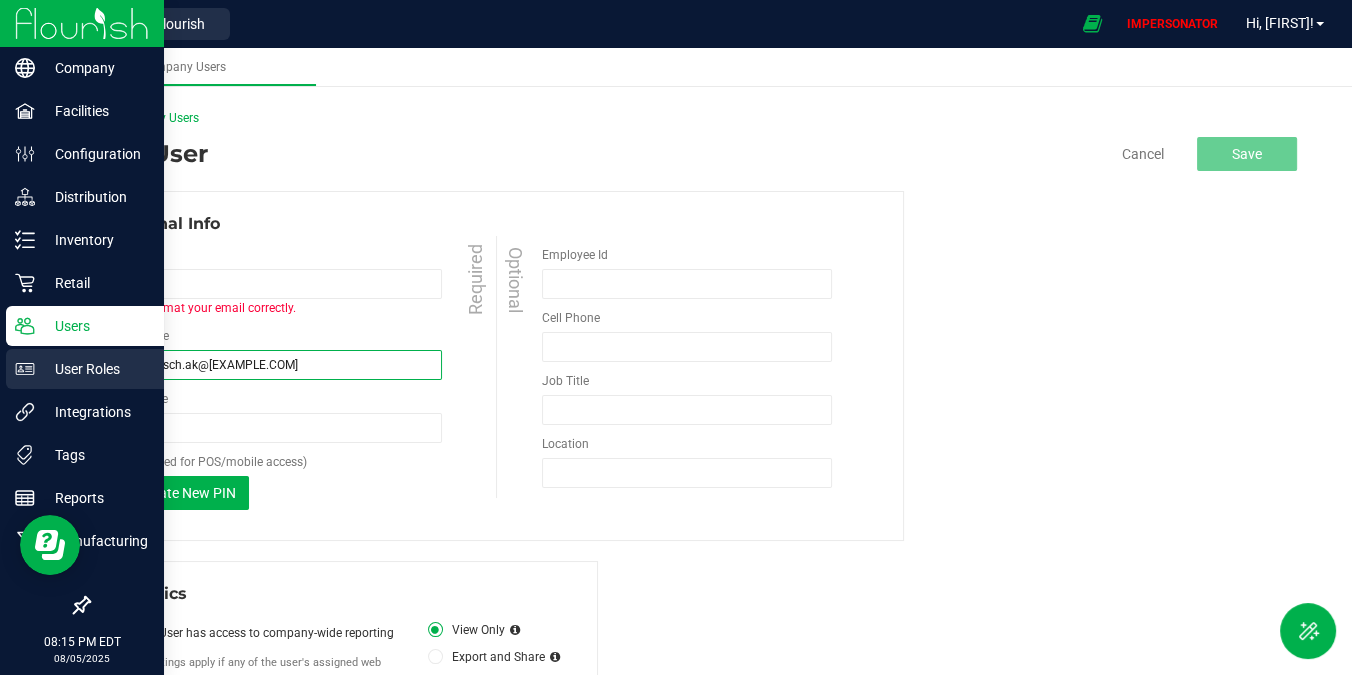 drag, startPoint x: 284, startPoint y: 367, endPoint x: 32, endPoint y: 367, distance: 252 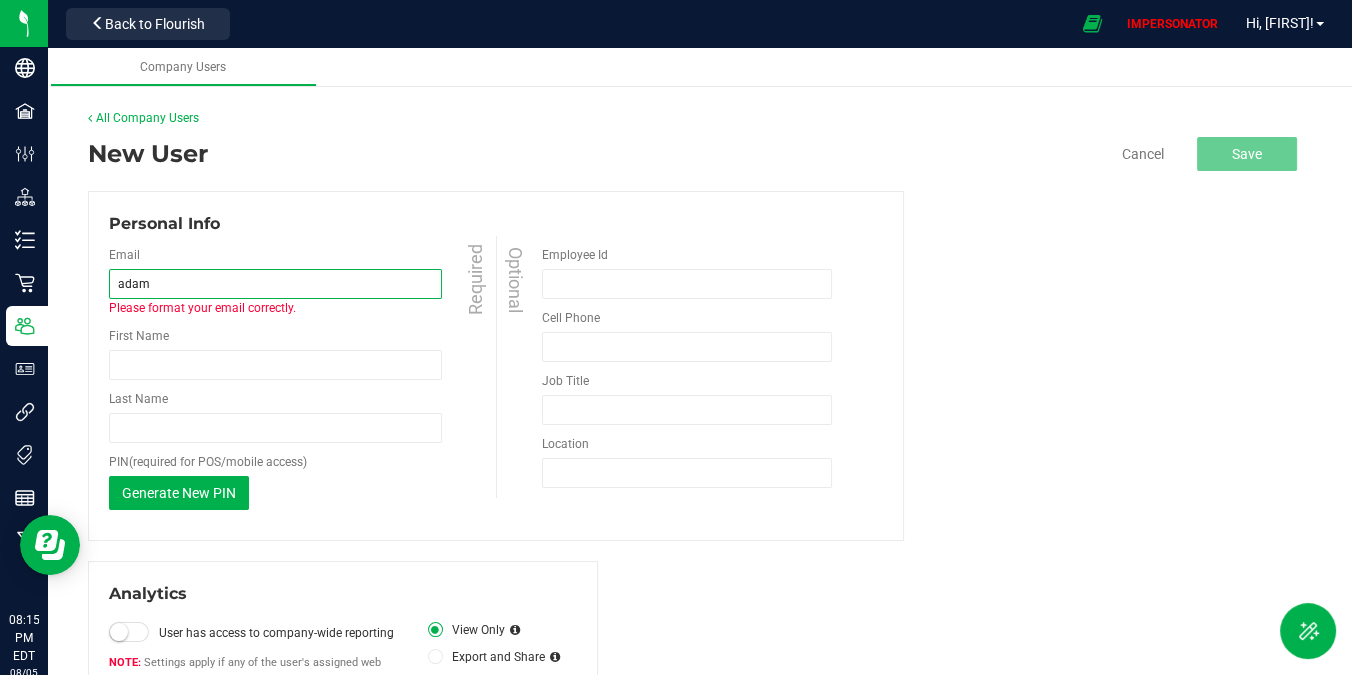 click on "adam" at bounding box center (275, 284) 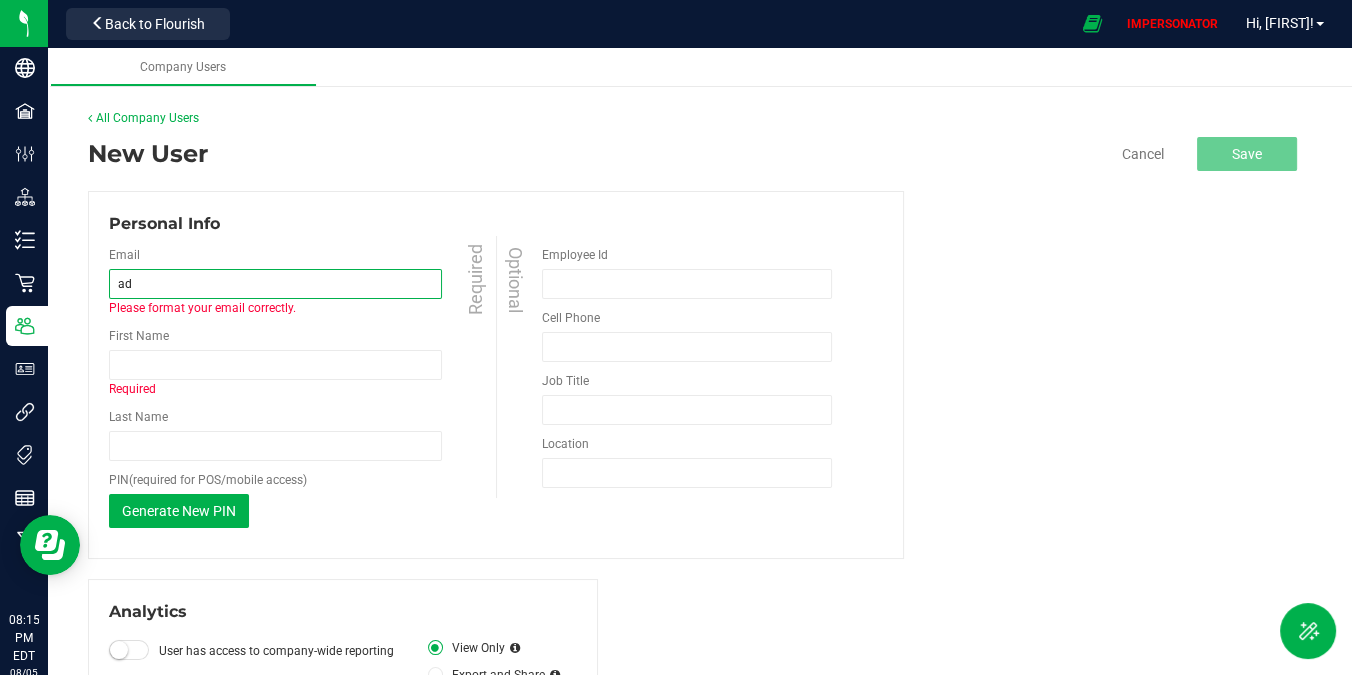 type on "a" 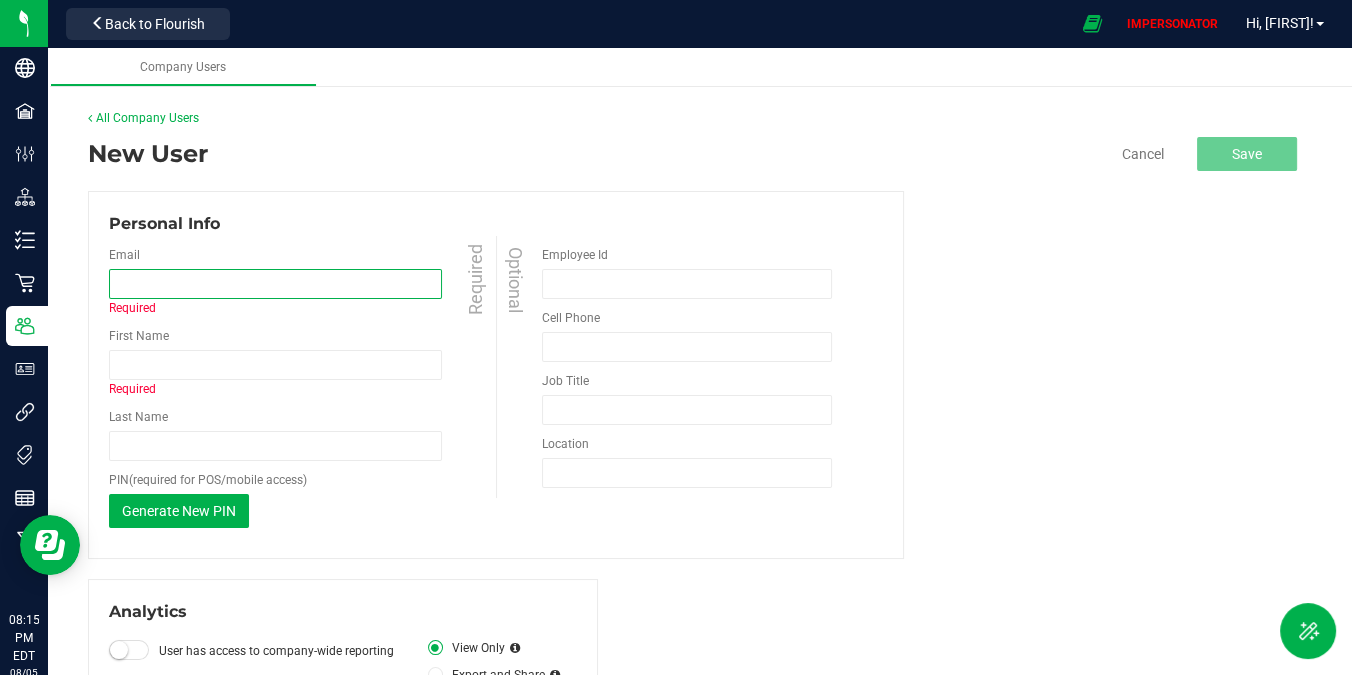 paste on "adamkirsch.ak@[EXAMPLE.COM]" 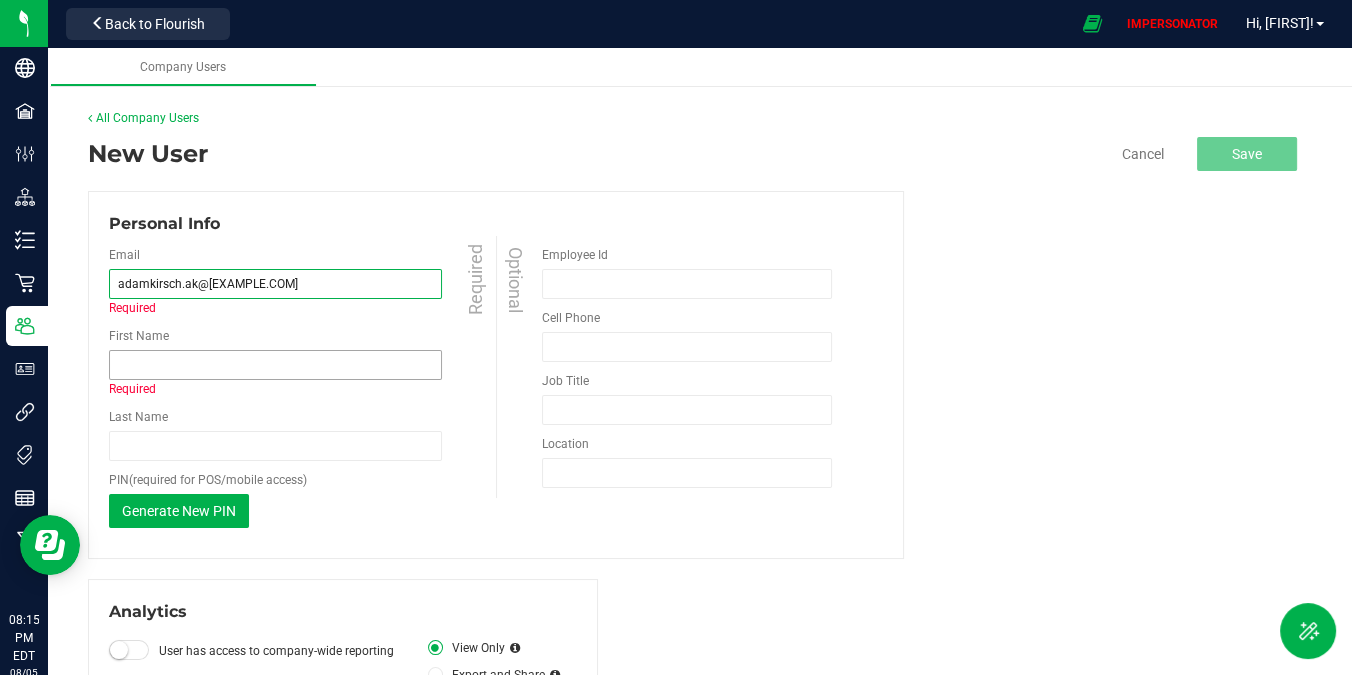 type on "adamkirsch.ak@[EXAMPLE.COM]" 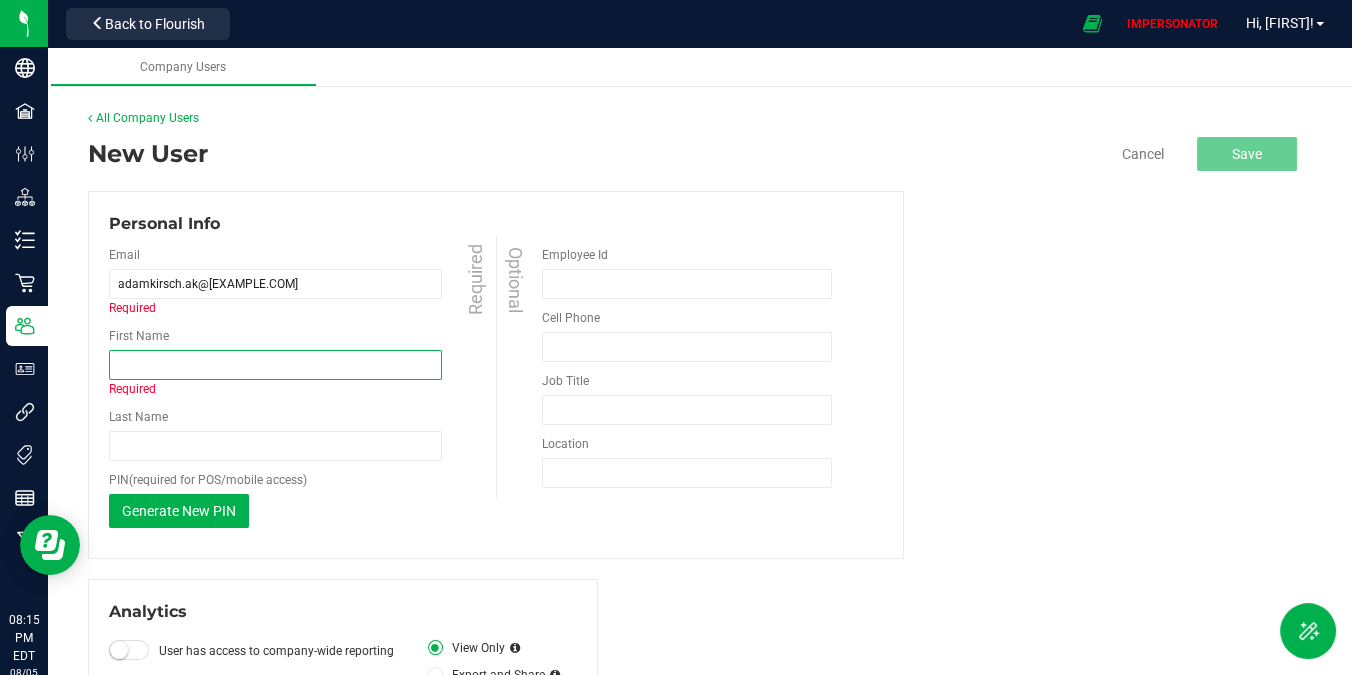 click on "First Name" at bounding box center (275, 365) 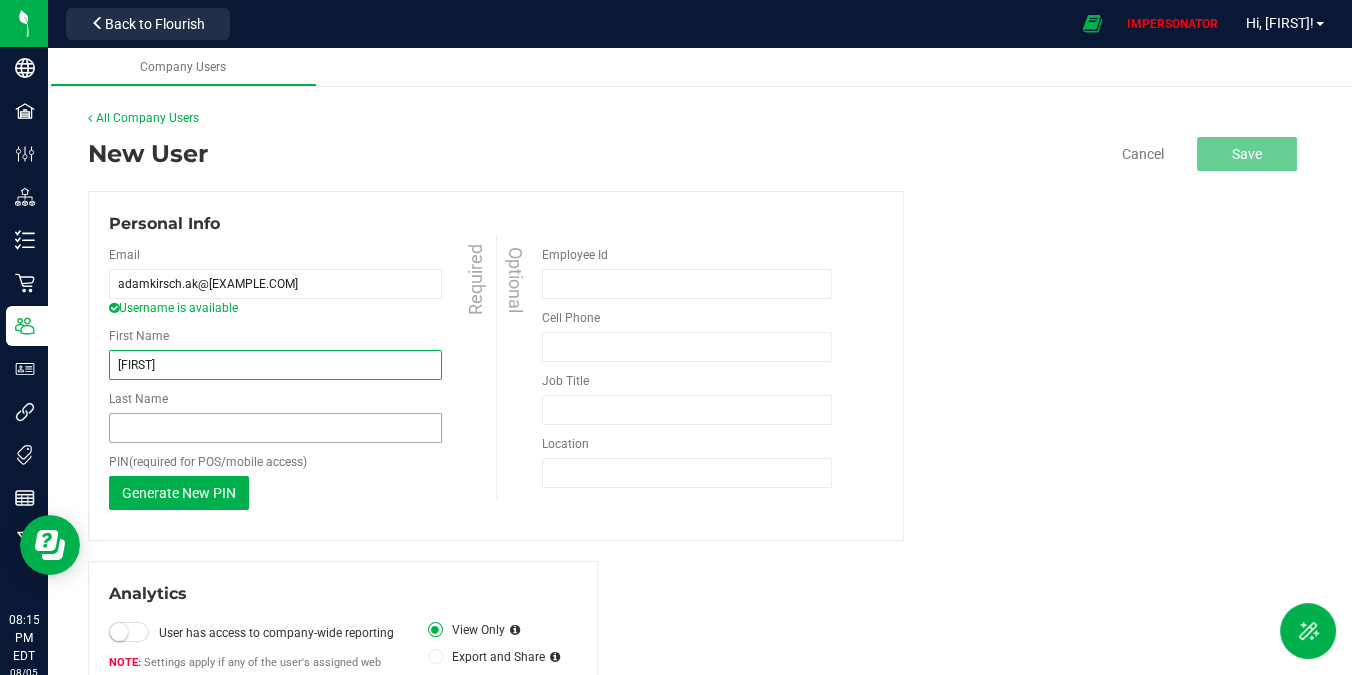 type on "[FIRST]" 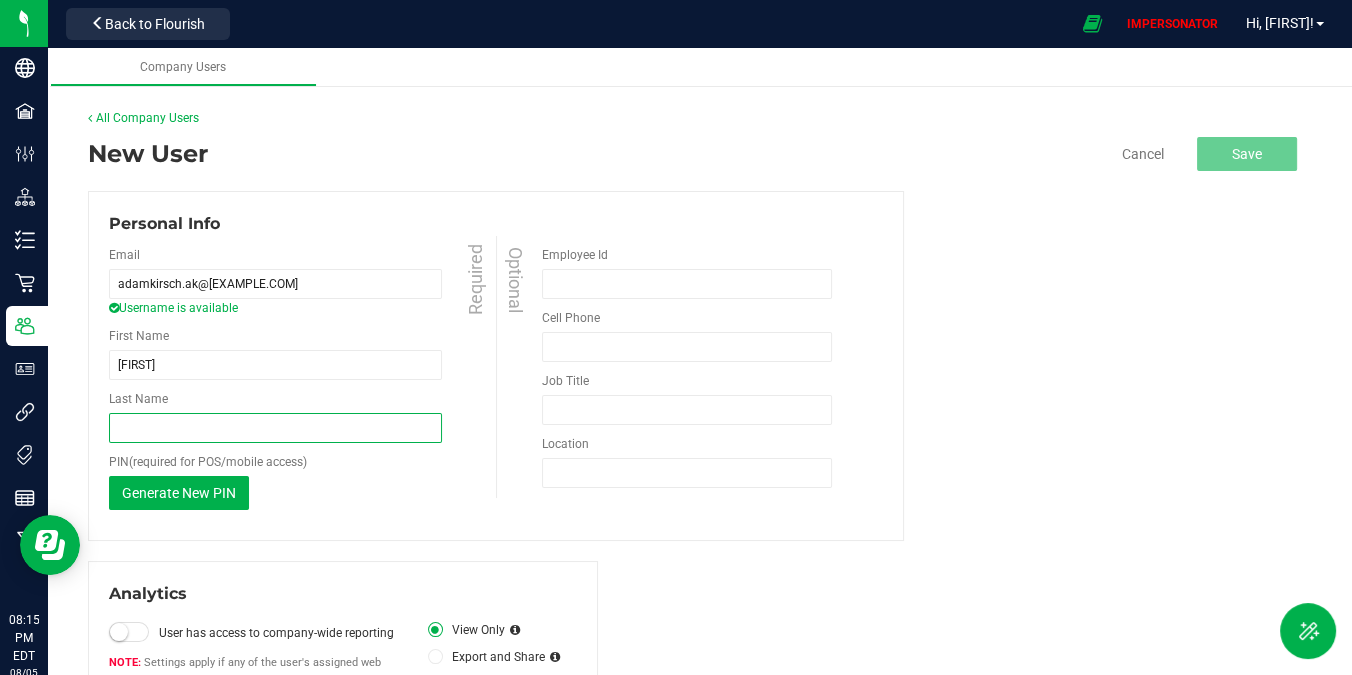 click on "Last Name" at bounding box center (275, 428) 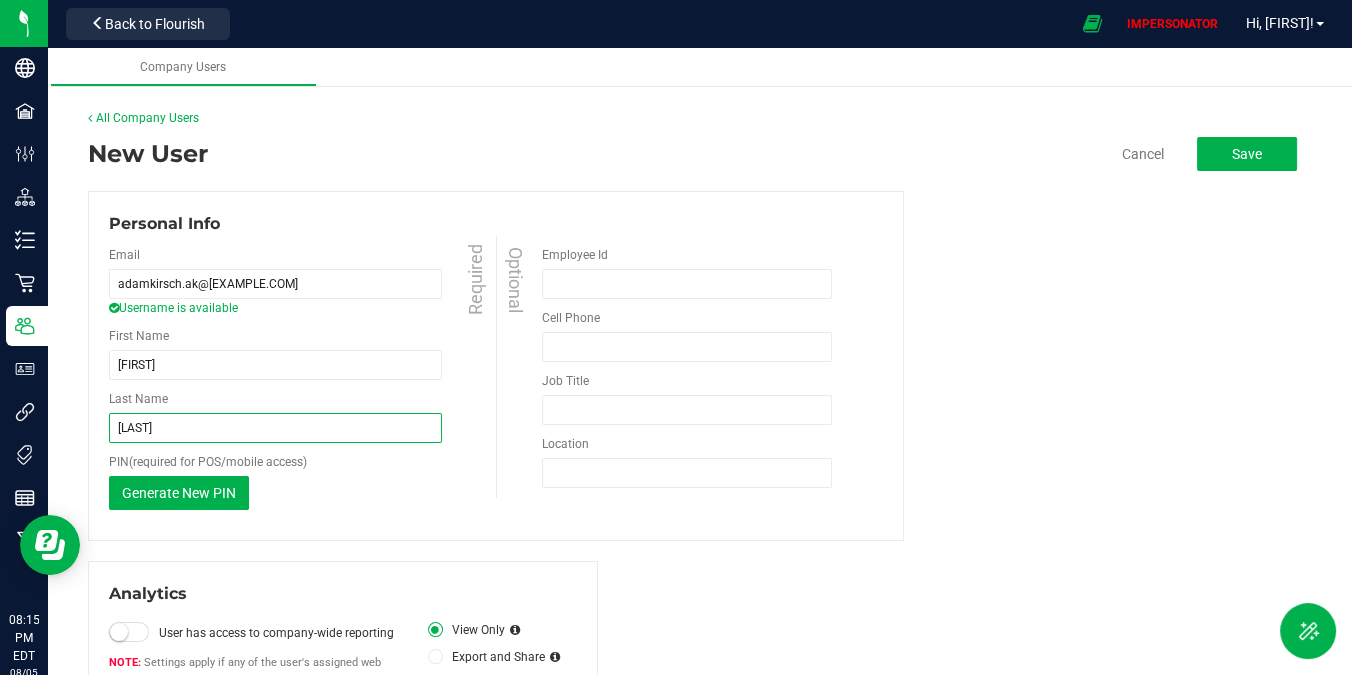 drag, startPoint x: 156, startPoint y: 421, endPoint x: 74, endPoint y: 421, distance: 82 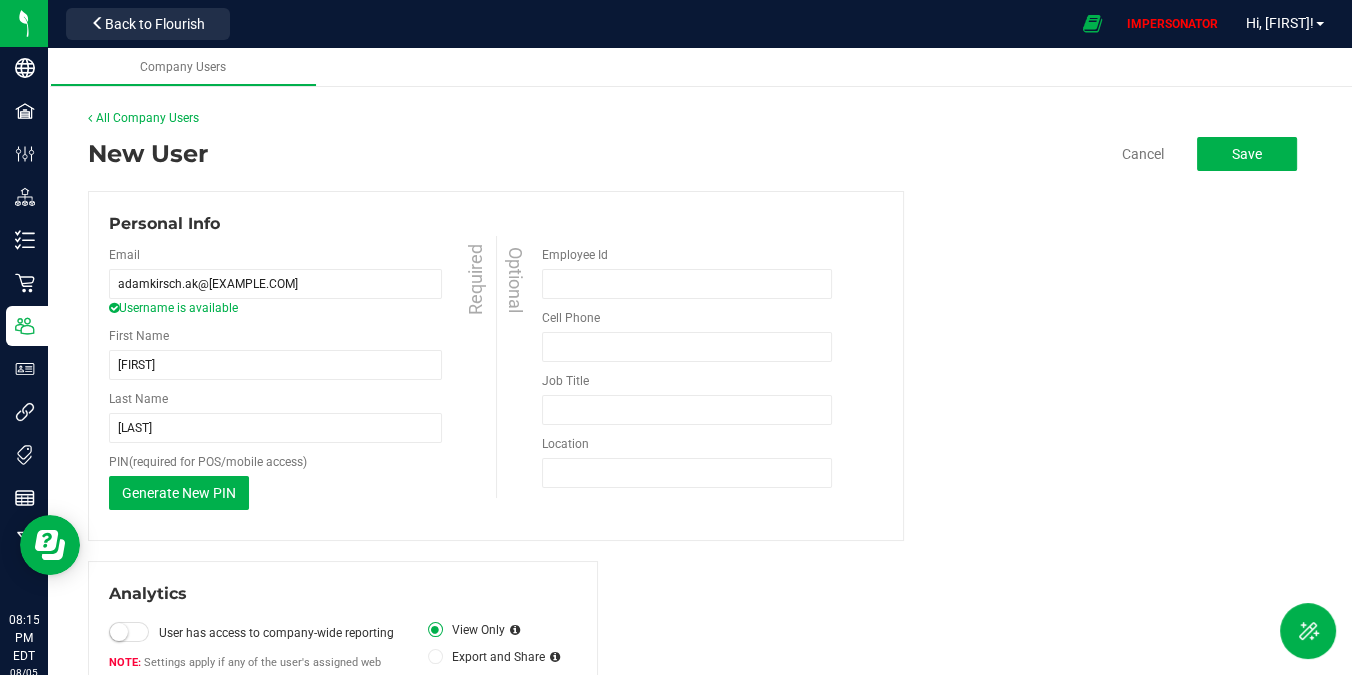 click on "Generate New PIN
This PIN will only be shown once. When you save your changes, the PIN go into effect and the user will receive an email with the new PIN." at bounding box center [305, 493] 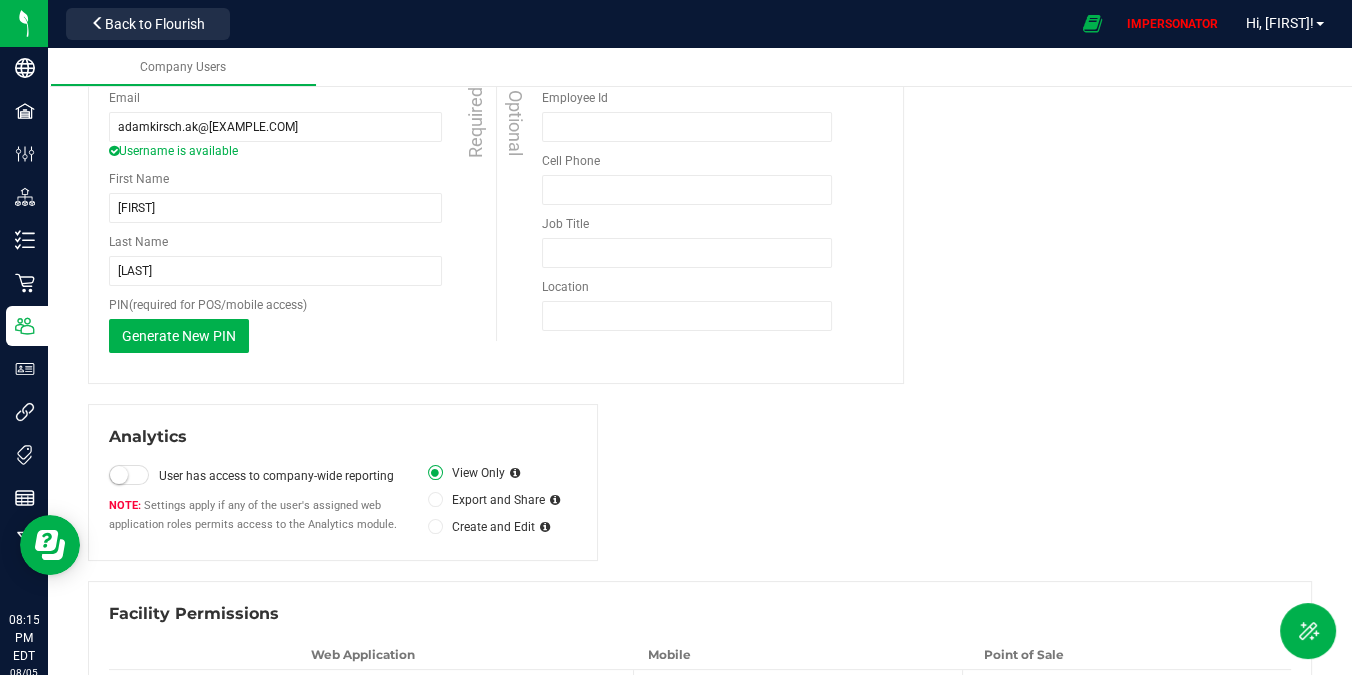 scroll, scrollTop: 192, scrollLeft: 0, axis: vertical 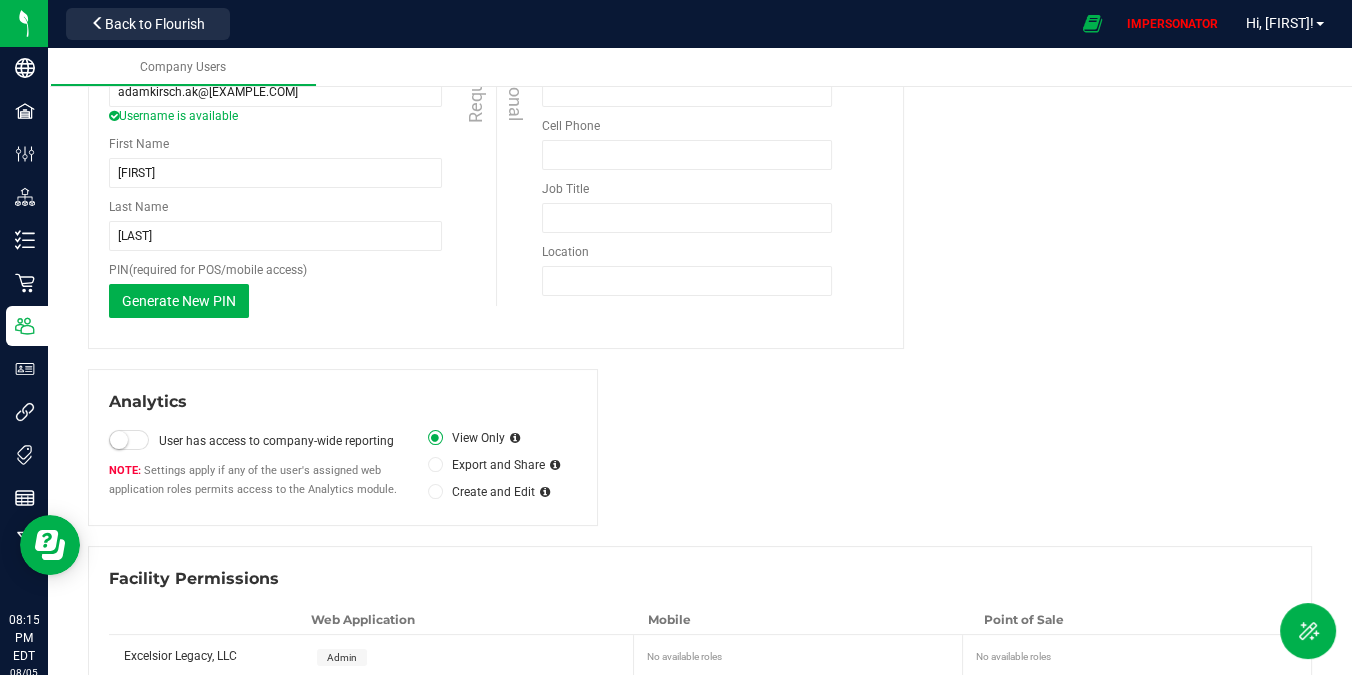 click at bounding box center (119, 440) 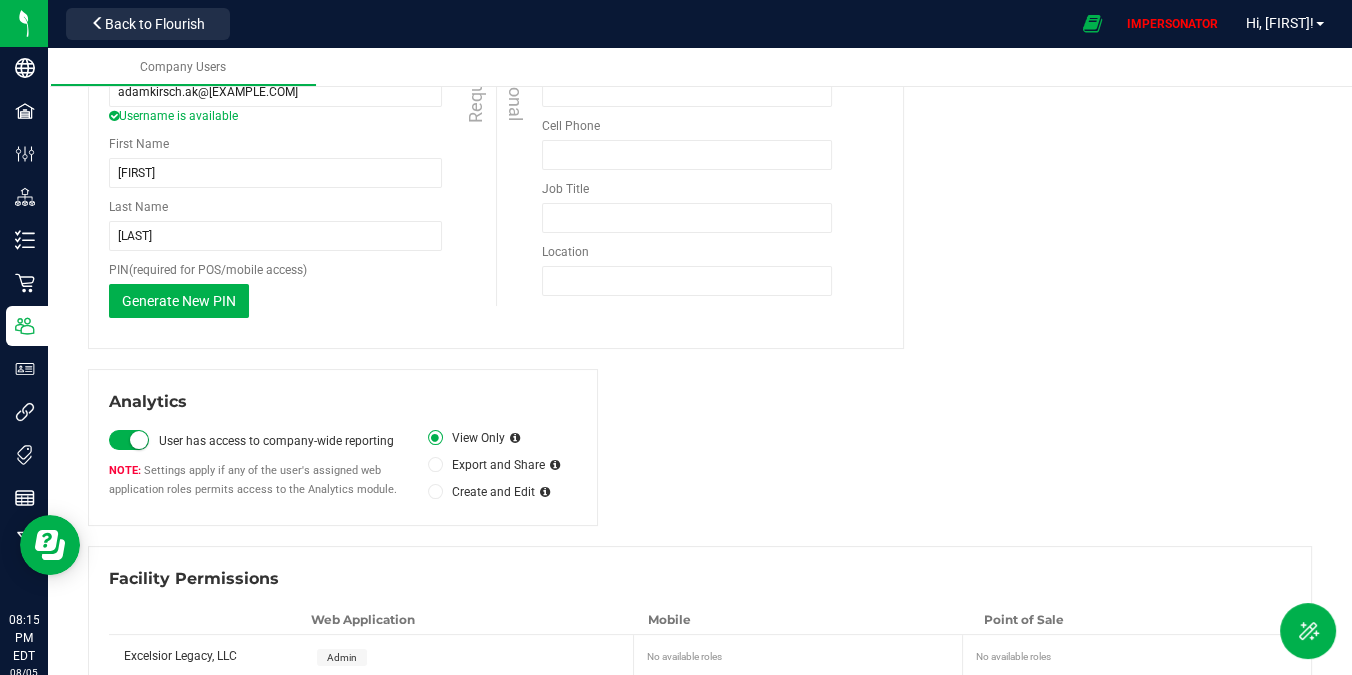 click on "User has access to company-wide reporting
Settings apply if any of the user's assigned web application roles permits access to the Analytics module." at bounding box center [268, 464] 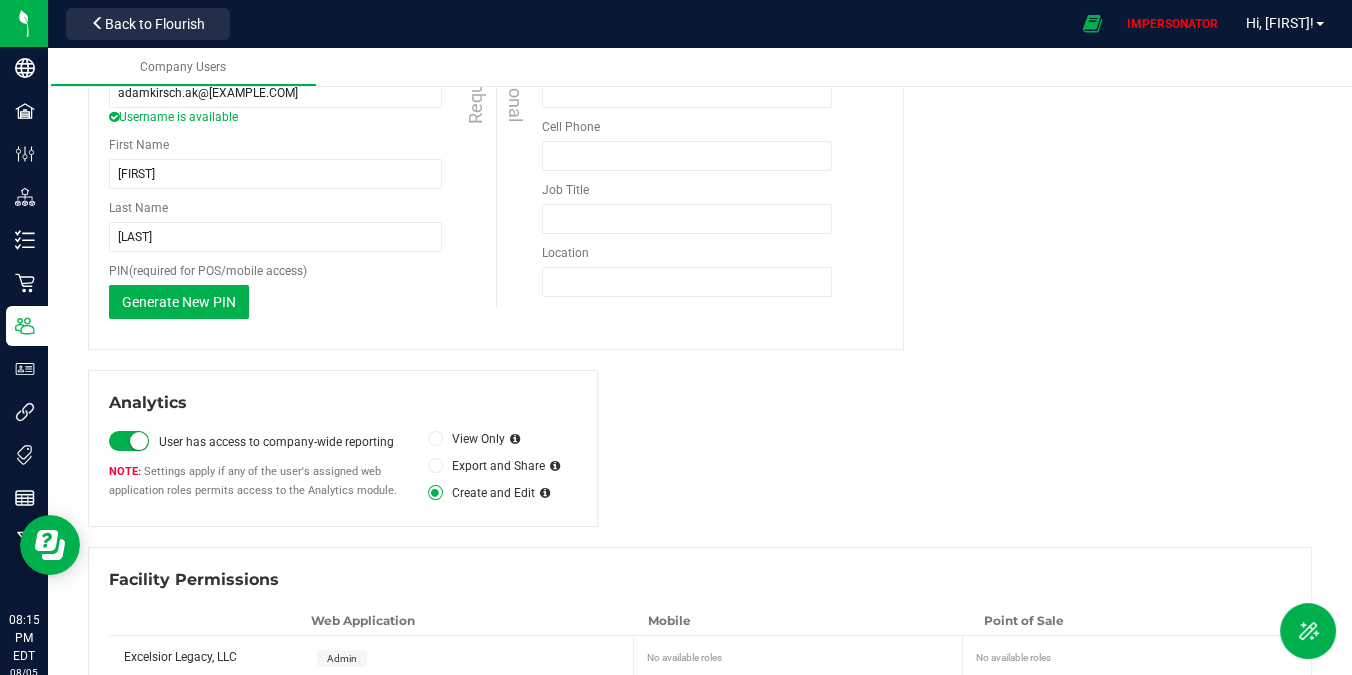 scroll, scrollTop: 236, scrollLeft: 0, axis: vertical 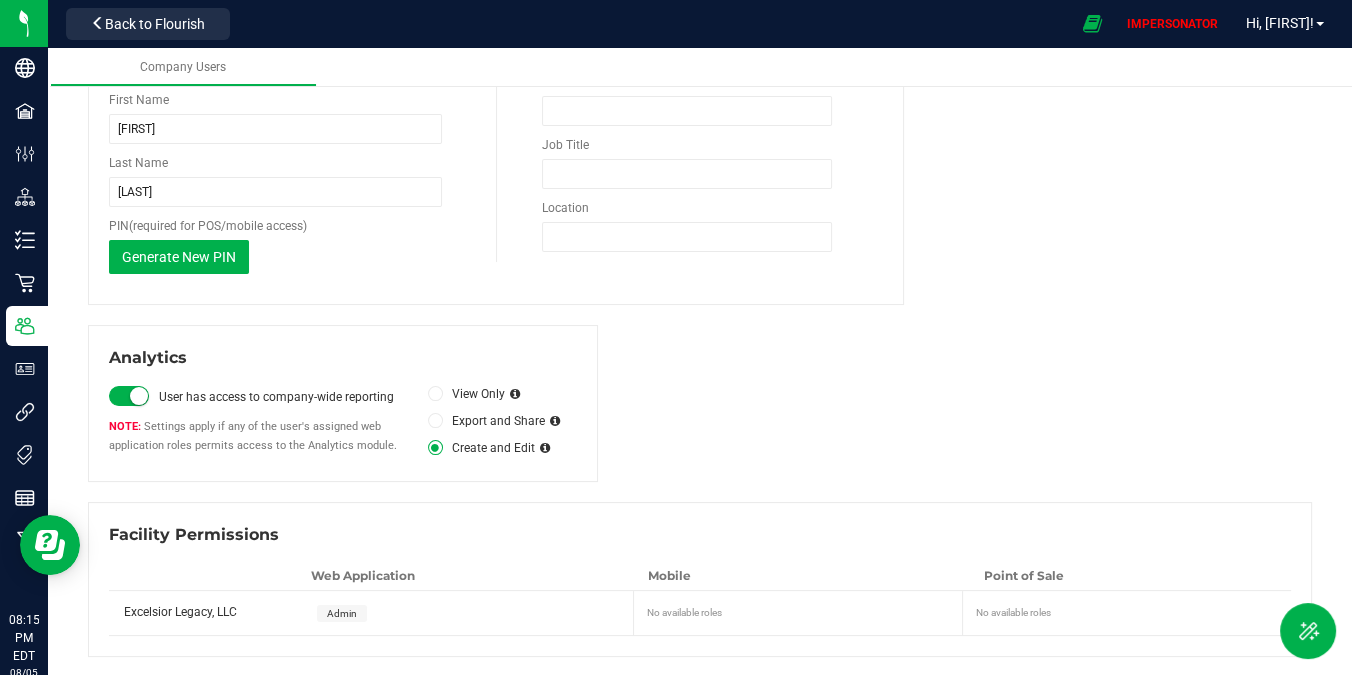 click on "Admin" at bounding box center [342, 613] 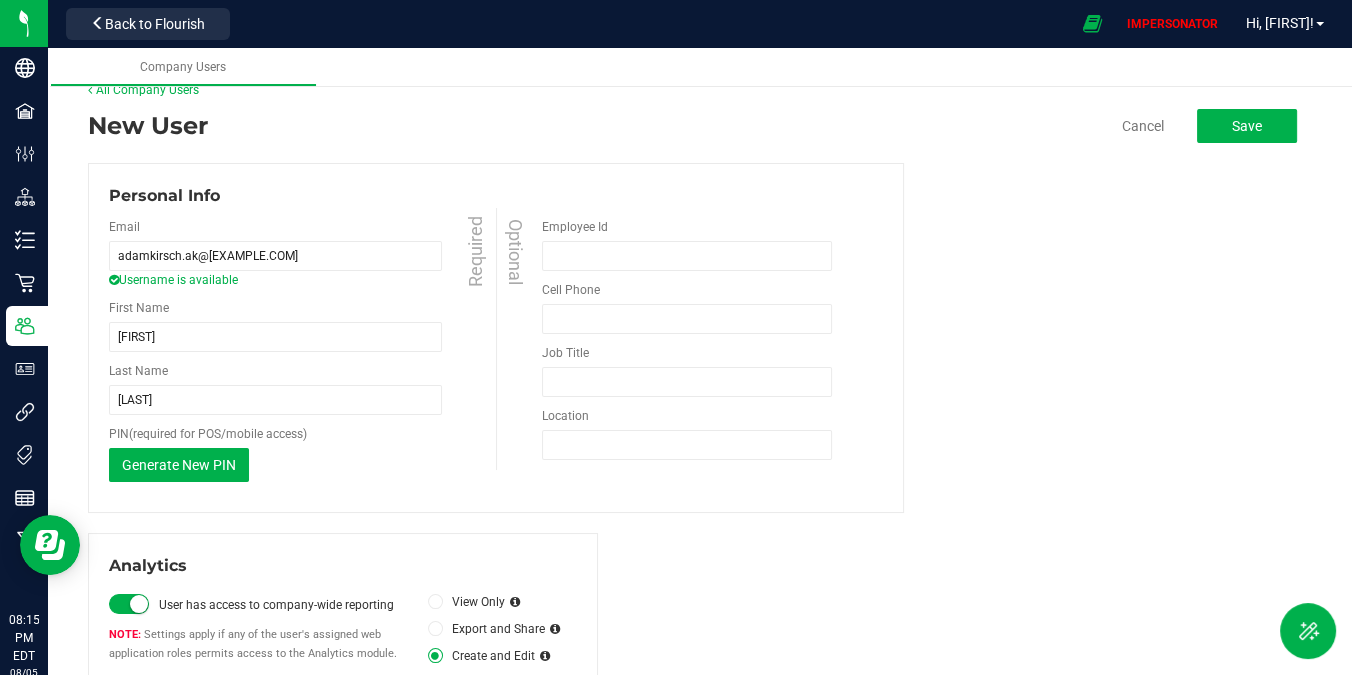 scroll, scrollTop: 8, scrollLeft: 0, axis: vertical 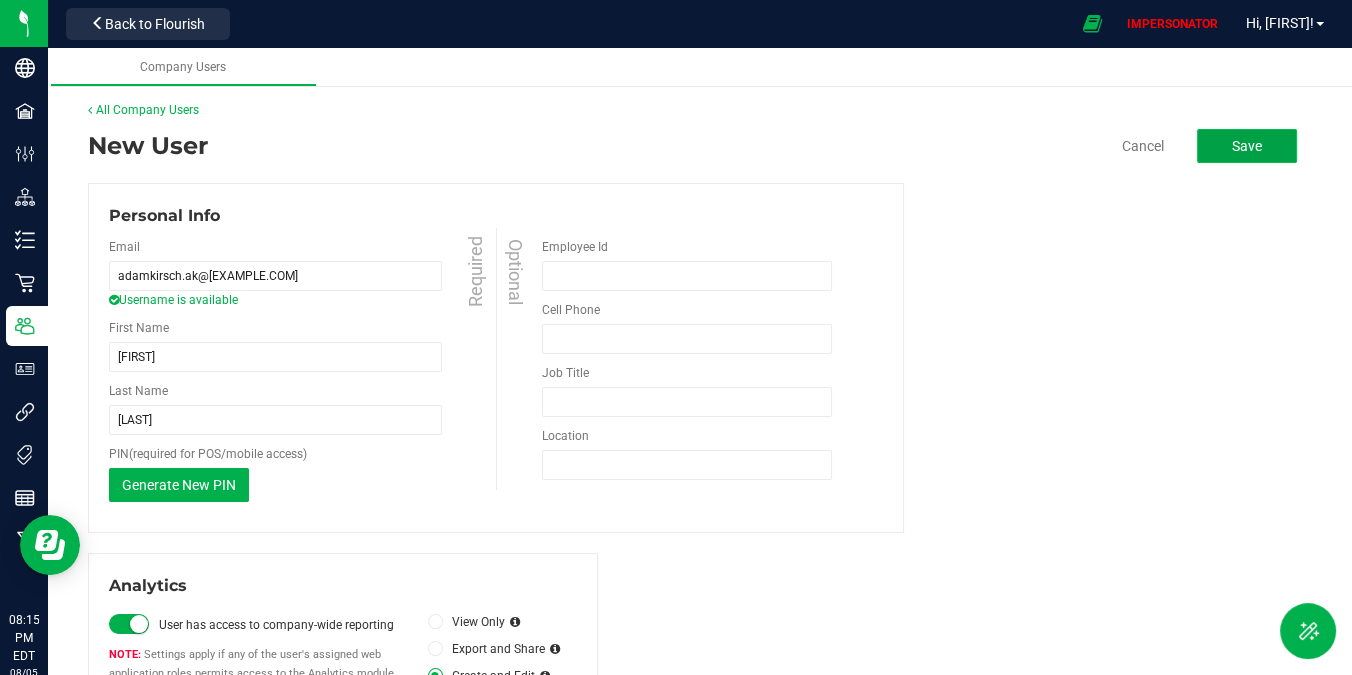 click on "Save" 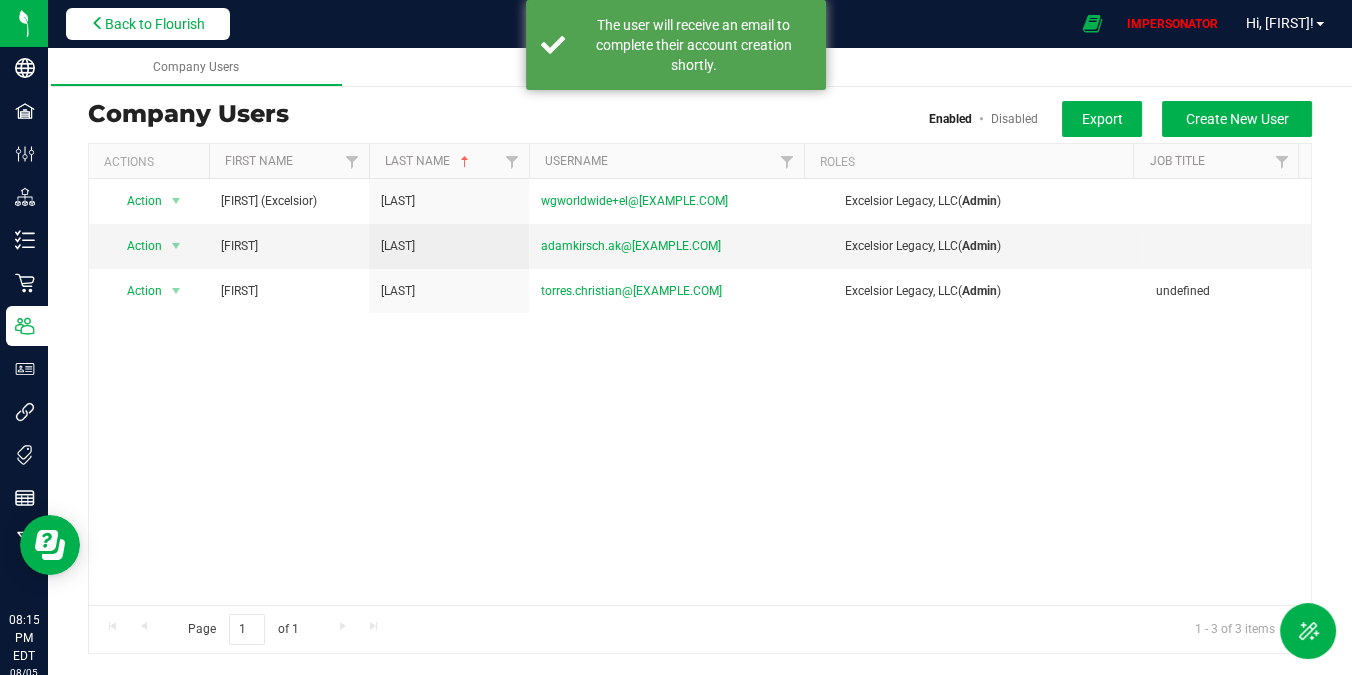click on "Back to Flourish" at bounding box center (155, 24) 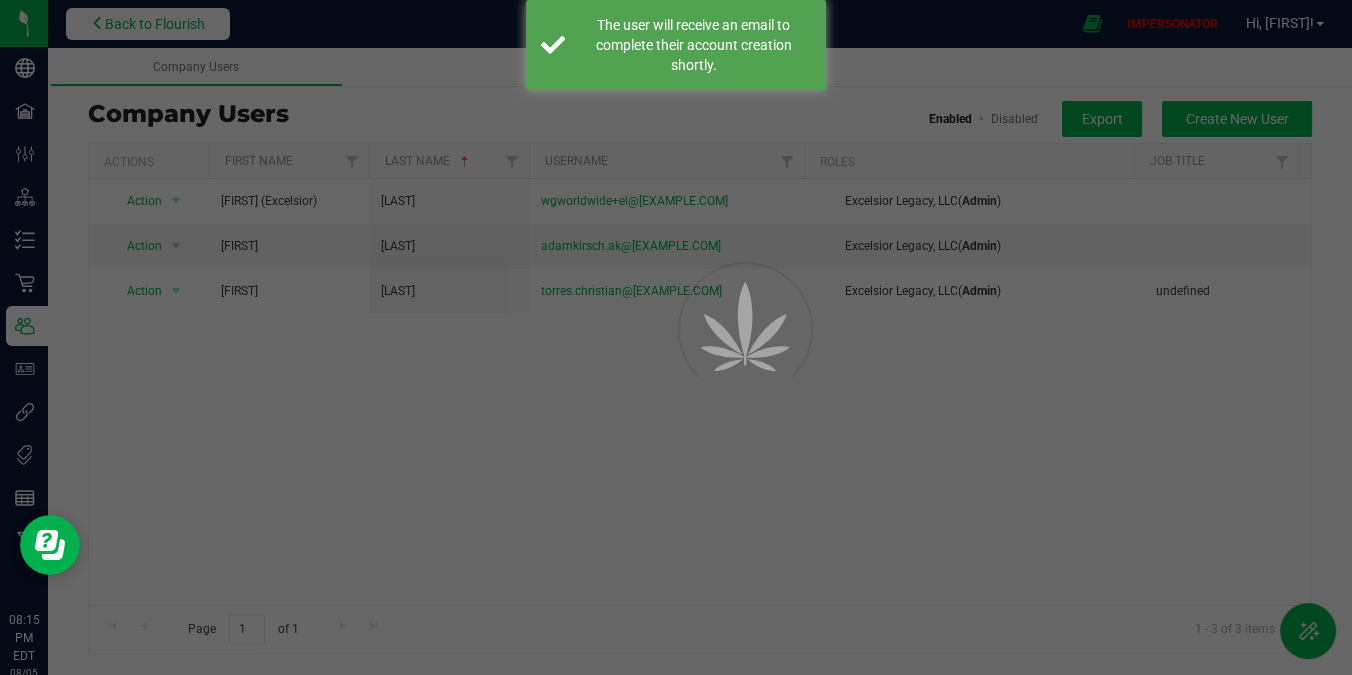 scroll, scrollTop: 0, scrollLeft: 0, axis: both 